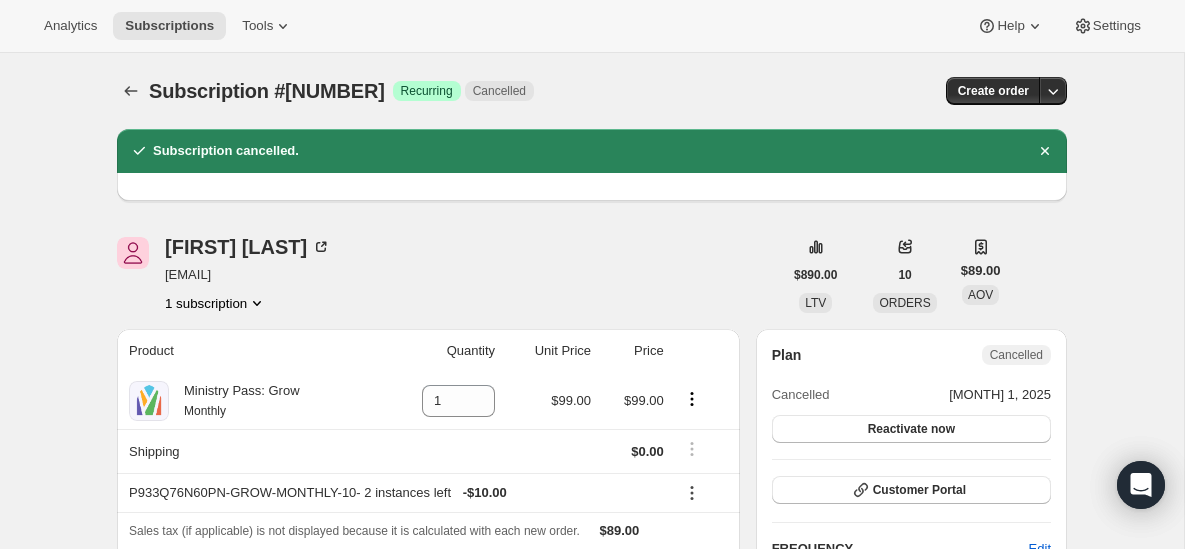 scroll, scrollTop: 0, scrollLeft: 0, axis: both 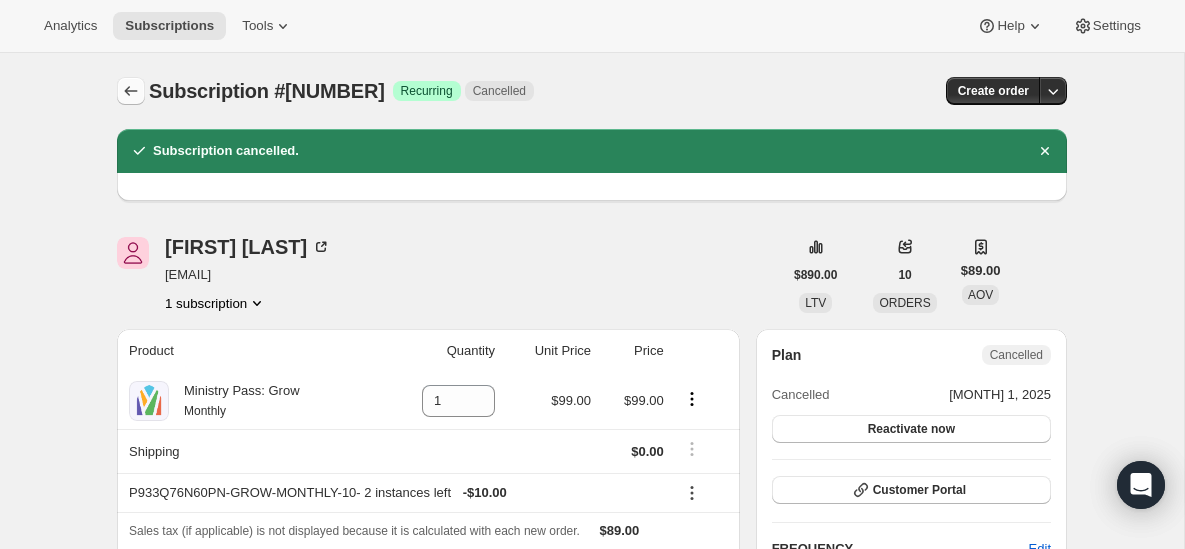 click 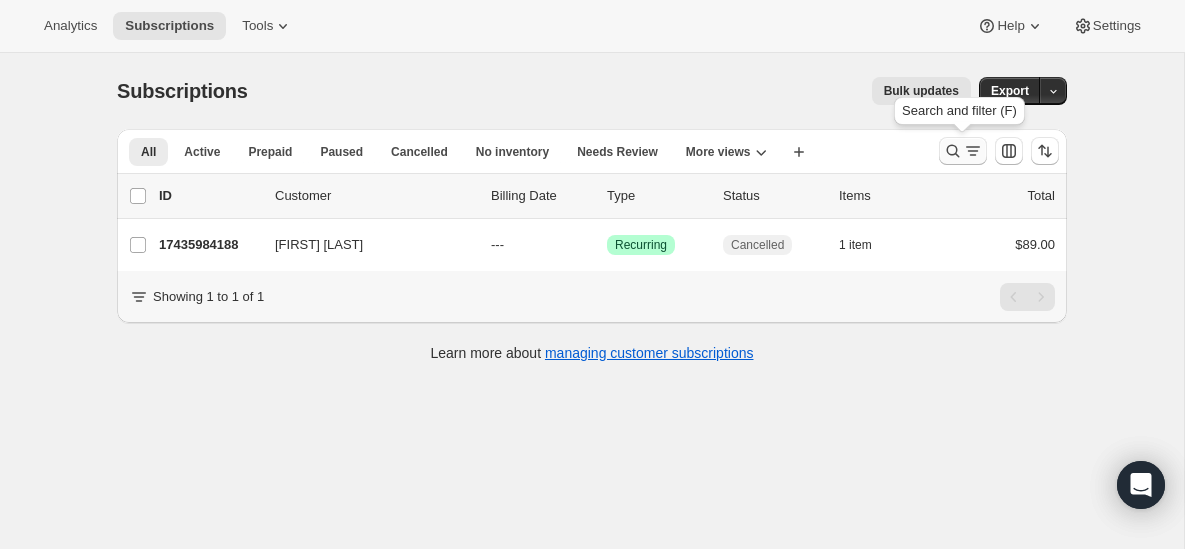 click 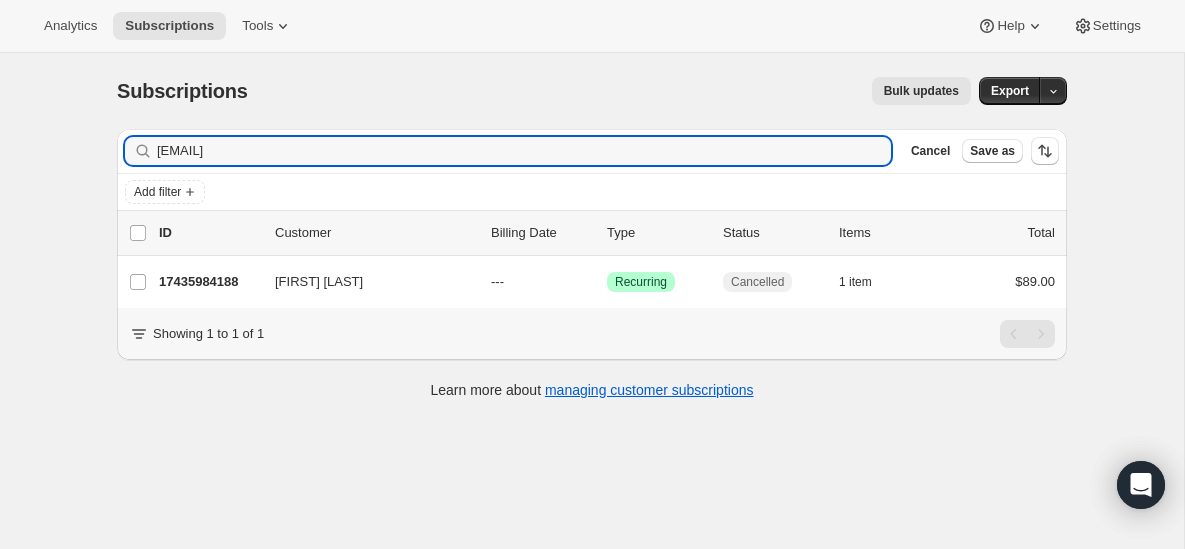 type on "[EMAIL]" 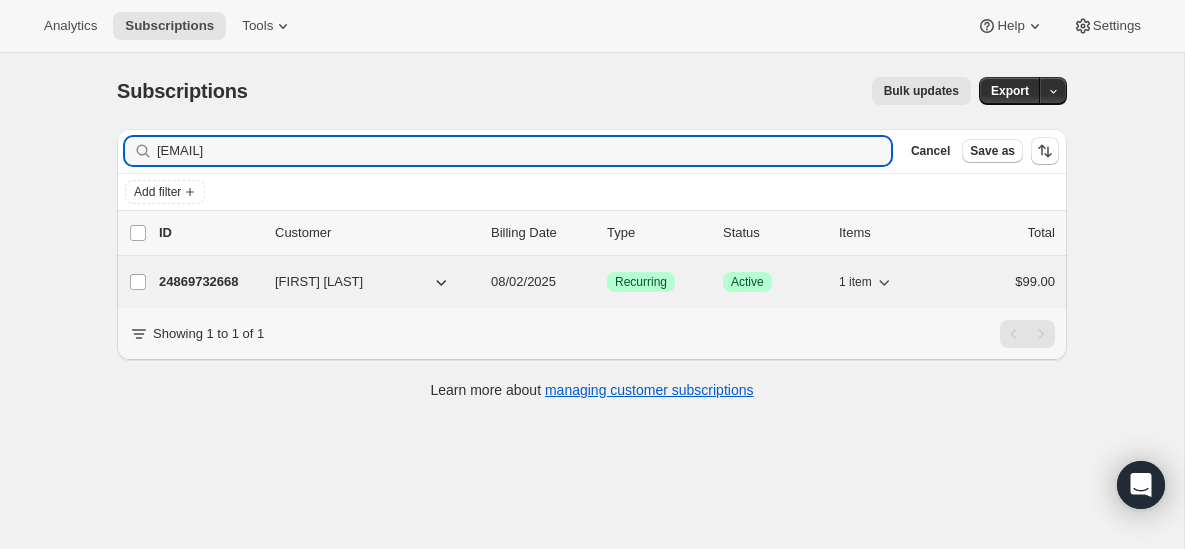 click on "24869732668" at bounding box center [209, 282] 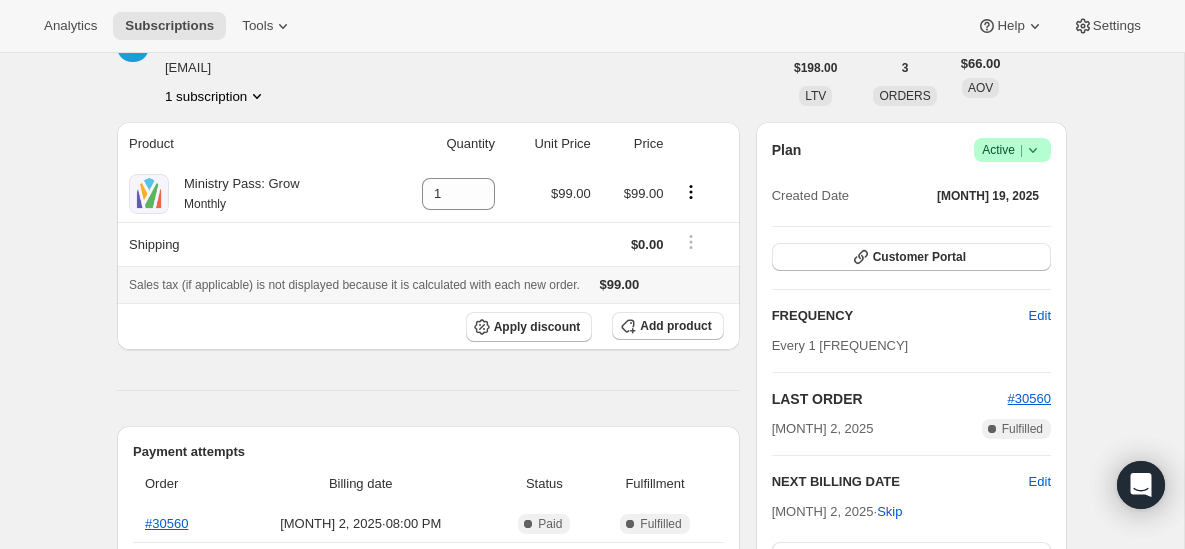 scroll, scrollTop: 118, scrollLeft: 0, axis: vertical 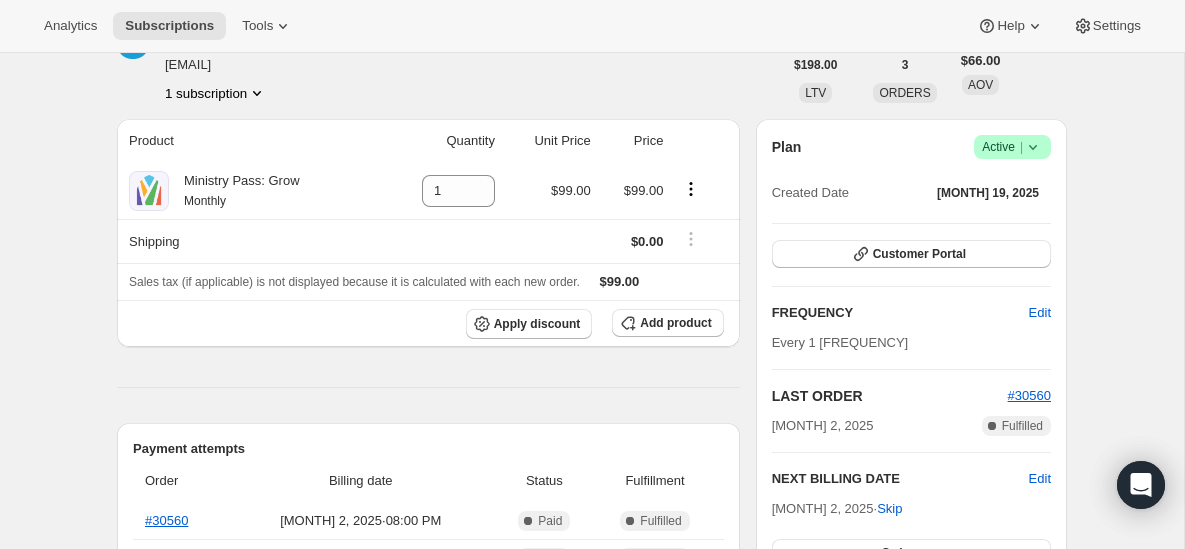 click 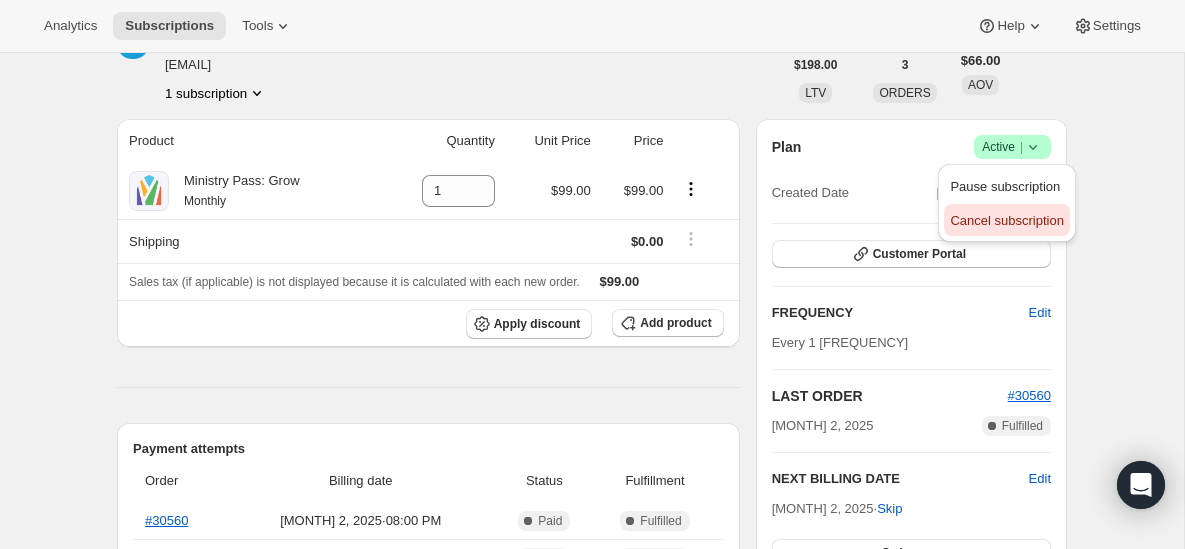 click on "Cancel subscription" at bounding box center [1006, 220] 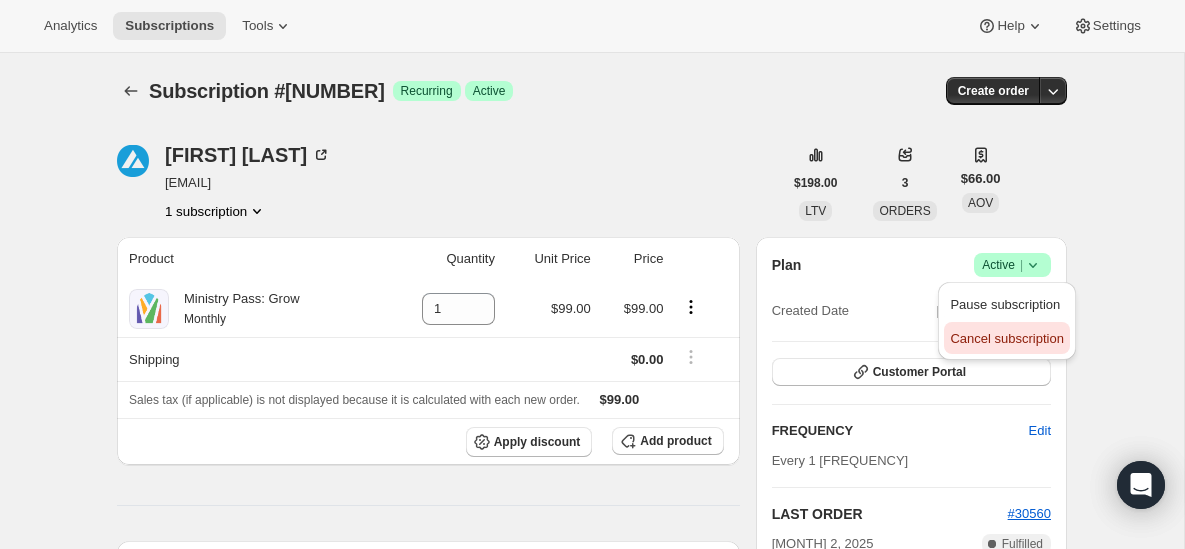 scroll, scrollTop: 118, scrollLeft: 0, axis: vertical 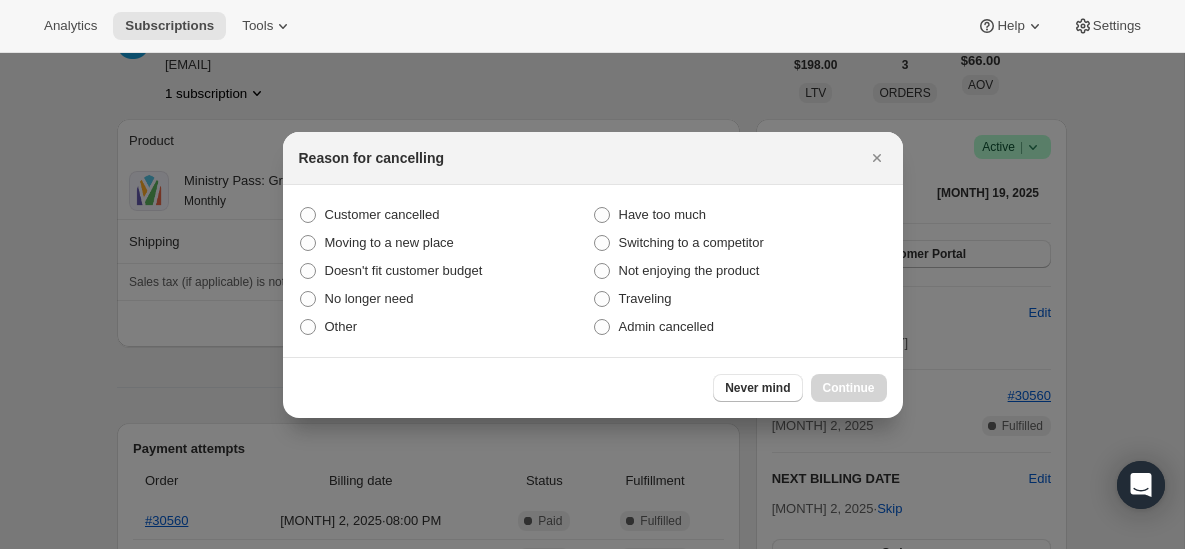 drag, startPoint x: 417, startPoint y: 207, endPoint x: 415, endPoint y: 188, distance: 19.104973 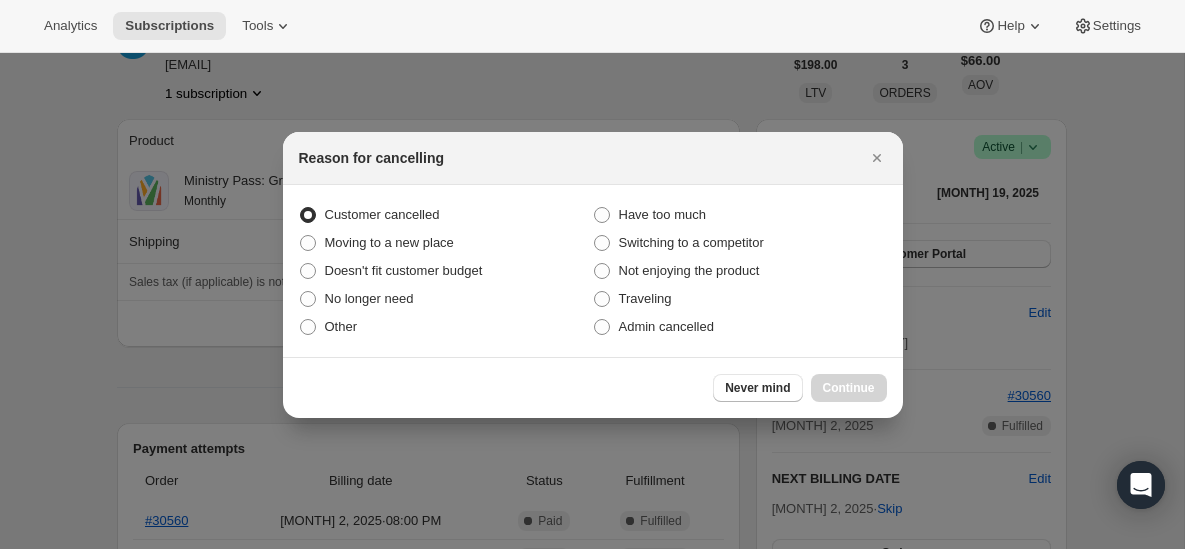 radio on "true" 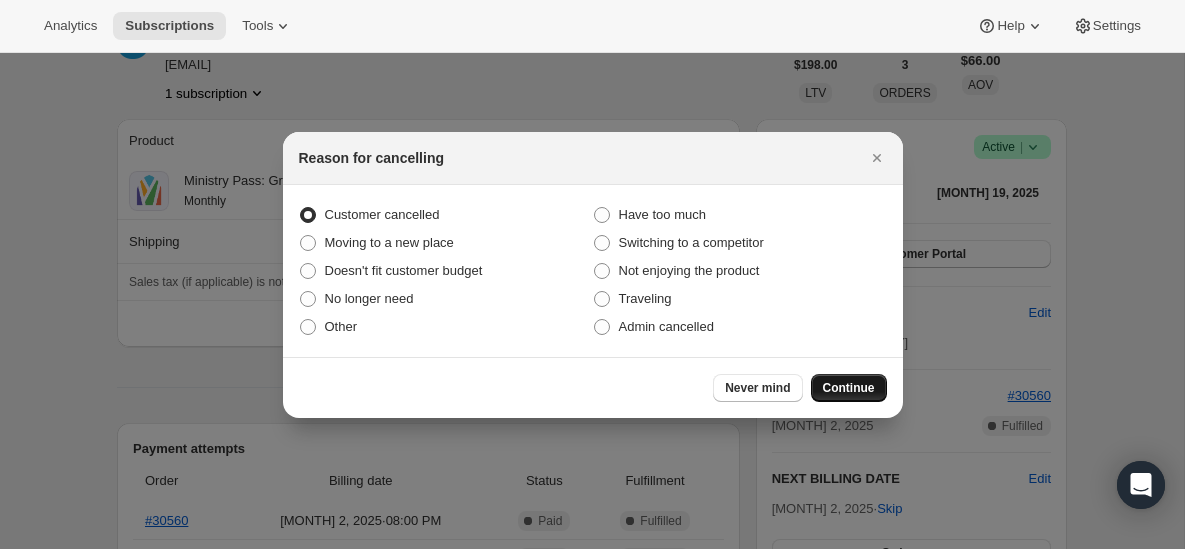 click on "Continue" at bounding box center (849, 388) 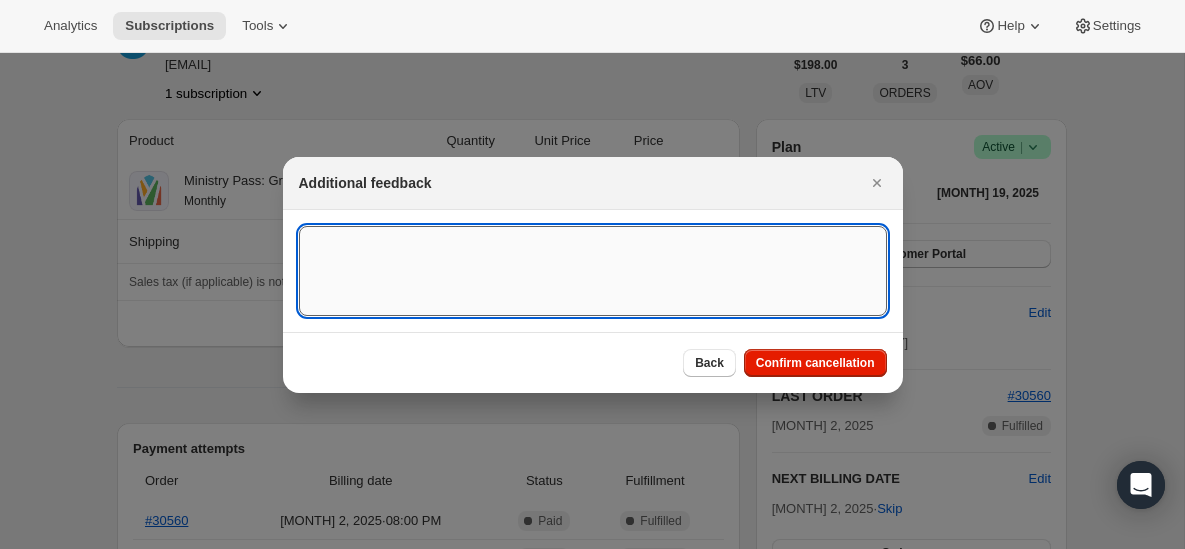 click at bounding box center [593, 271] 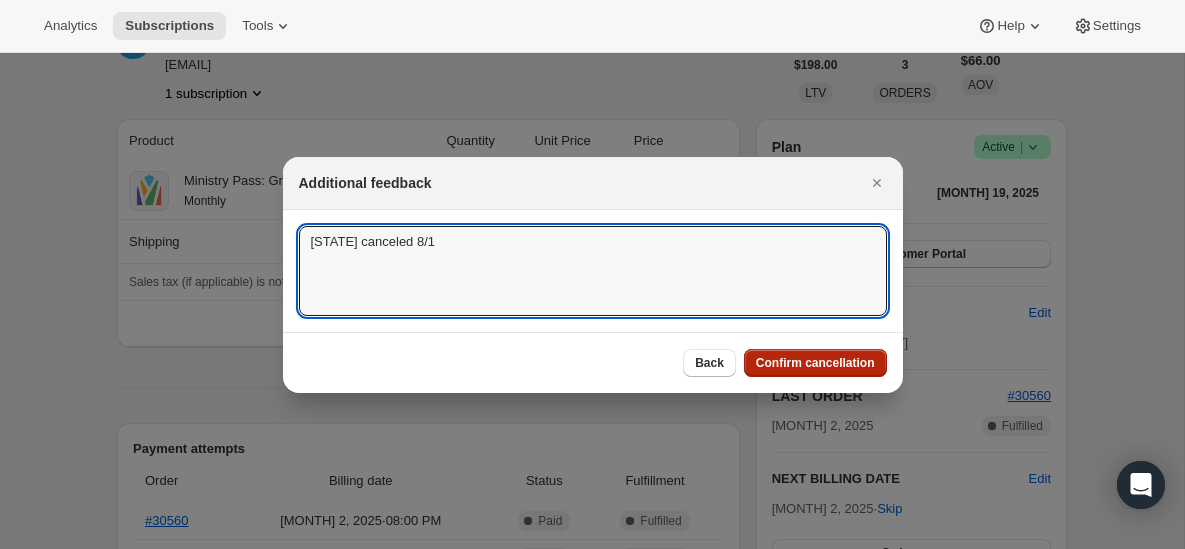 type on "[STATE] canceled 8/1" 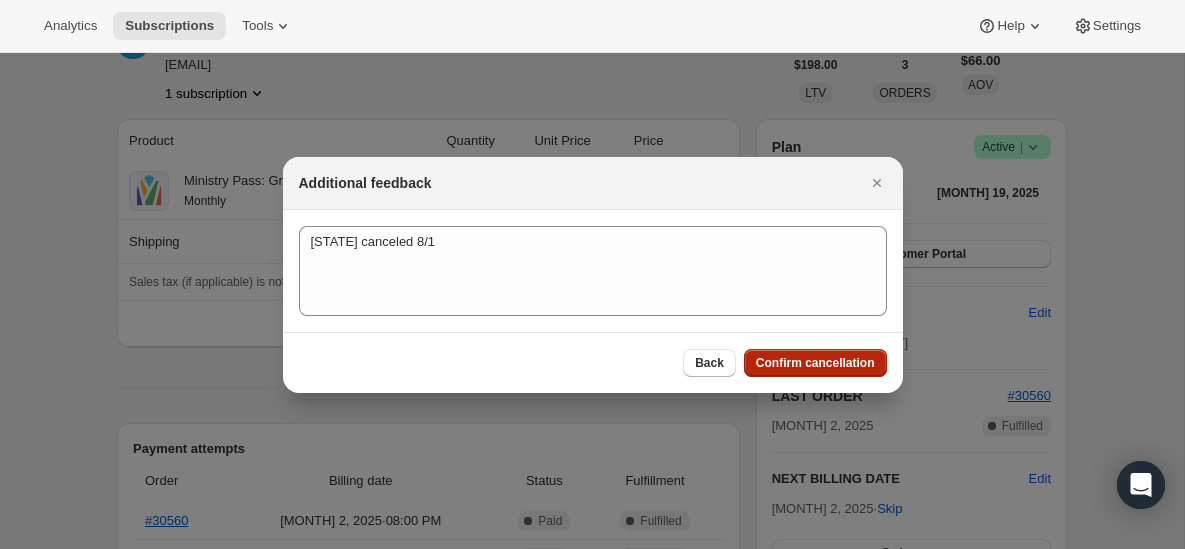 click on "Confirm cancellation" at bounding box center (815, 363) 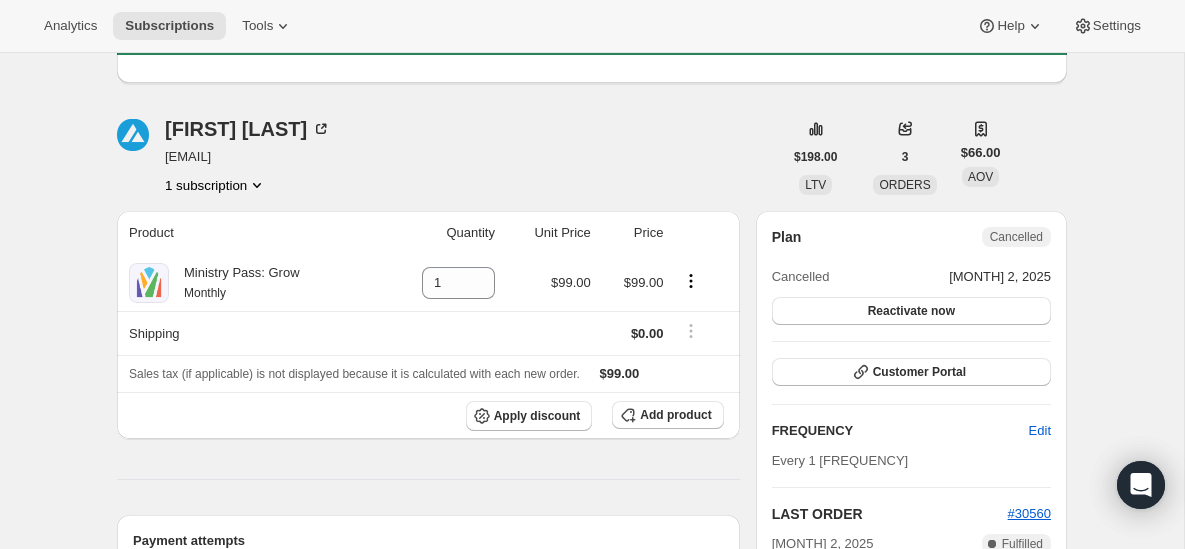 scroll, scrollTop: 0, scrollLeft: 0, axis: both 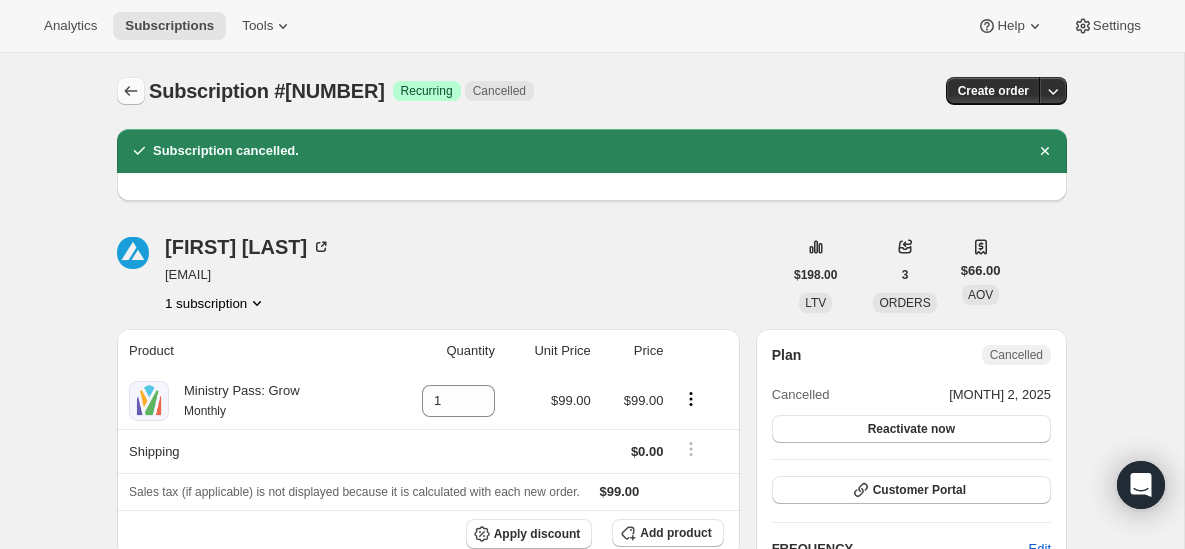 click 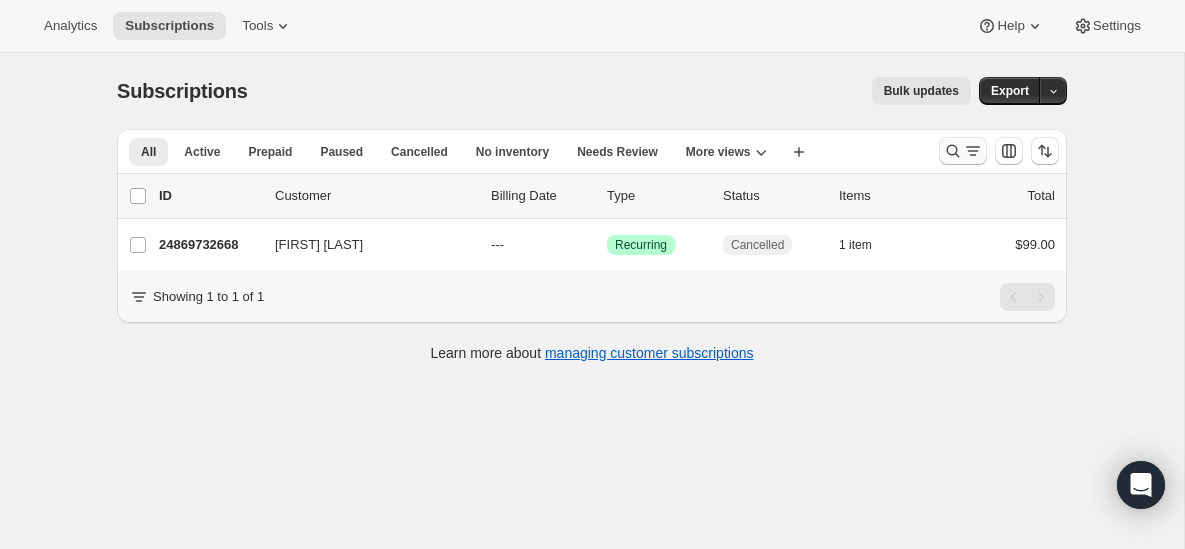 click 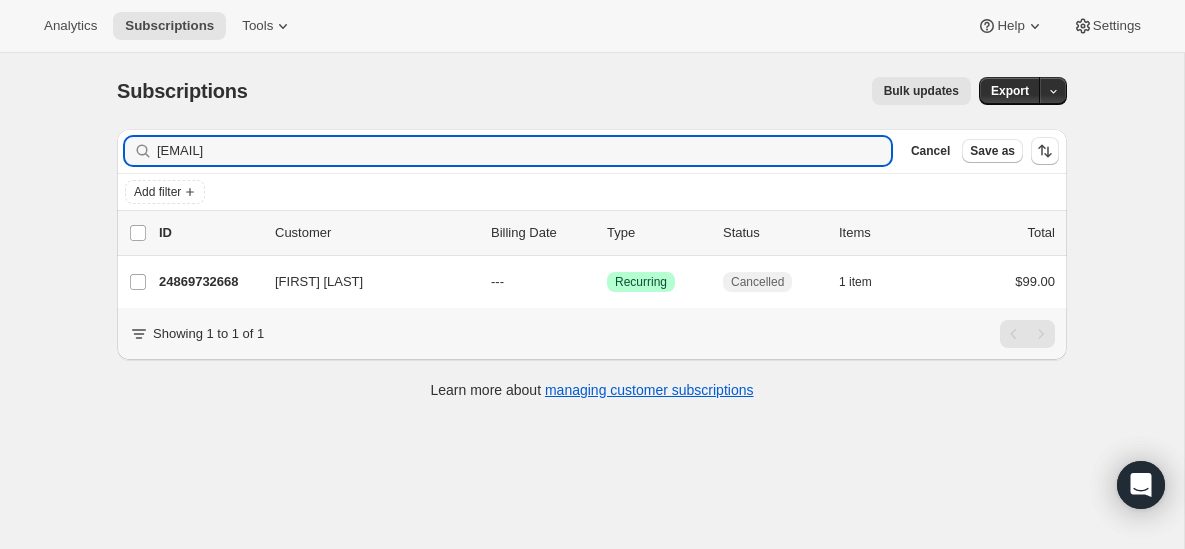 type on "[EMAIL]" 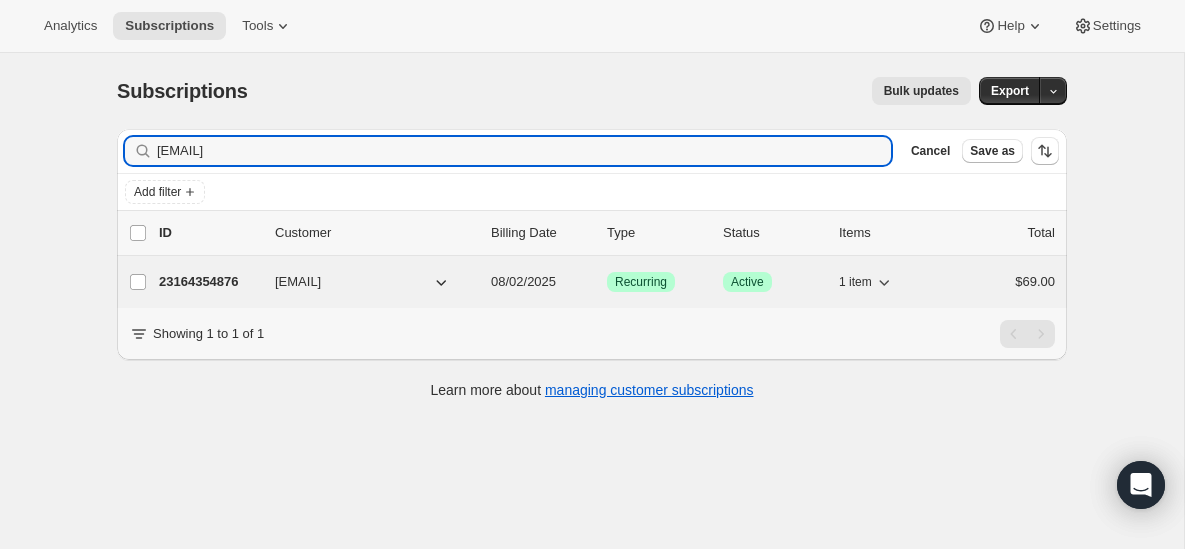 click on "23164354876" at bounding box center [209, 282] 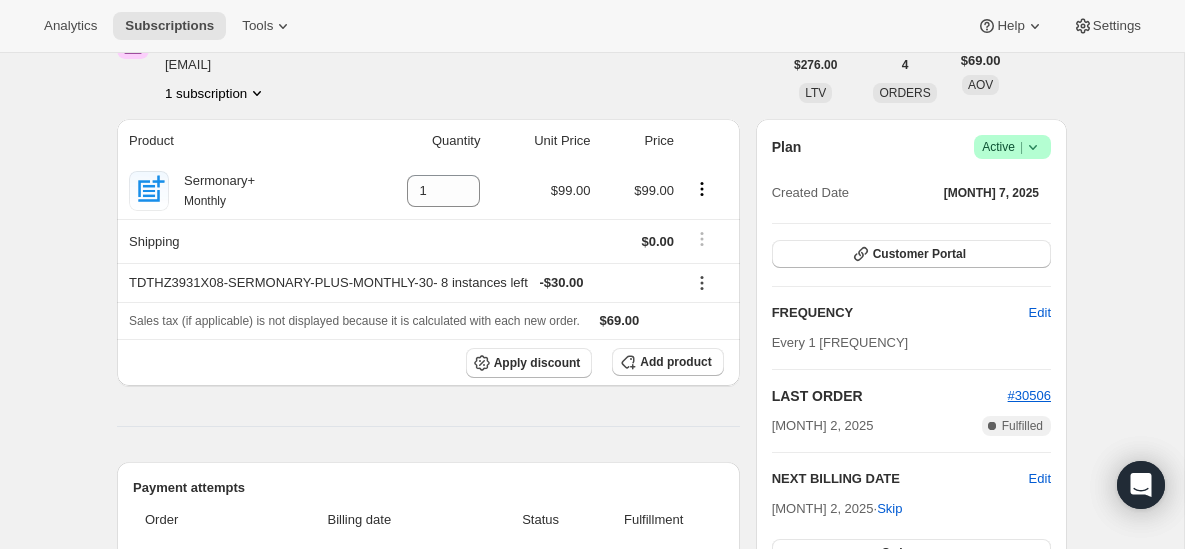 scroll, scrollTop: 144, scrollLeft: 0, axis: vertical 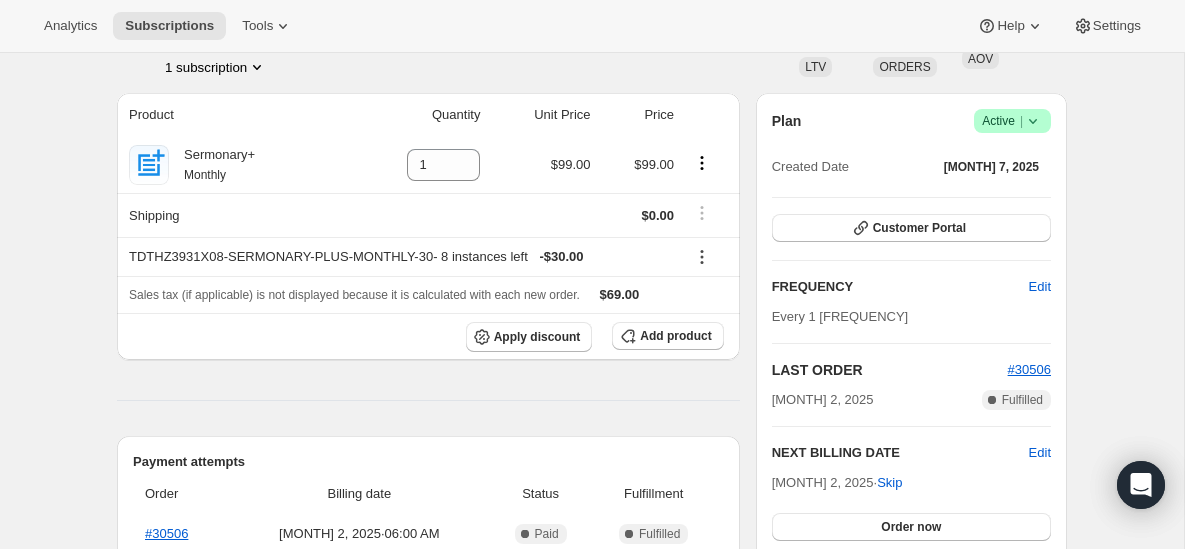 click 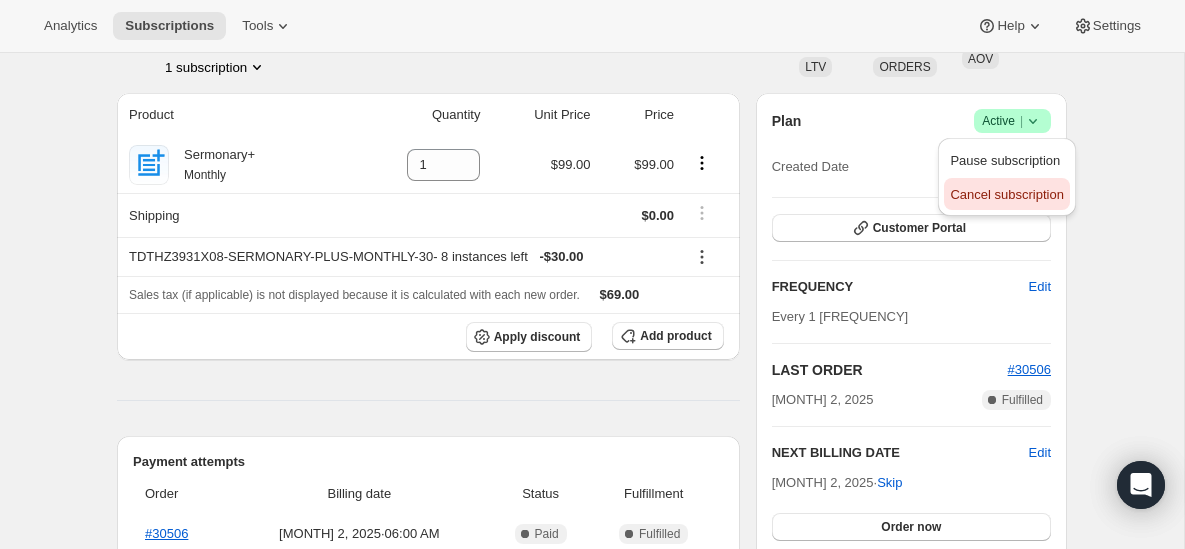 click on "Cancel subscription" at bounding box center (1006, 194) 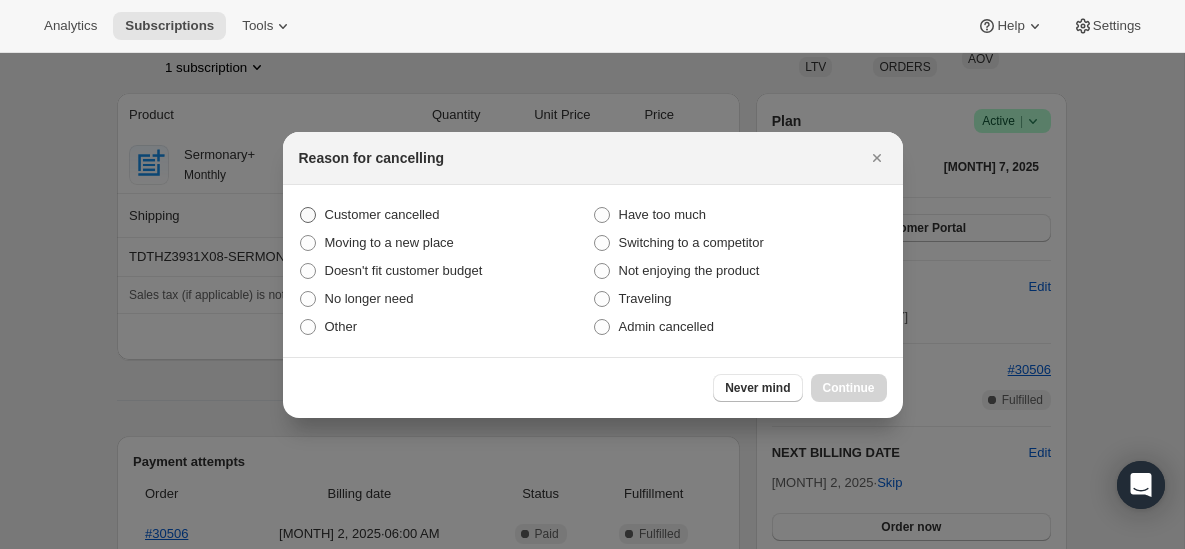 click on "Customer cancelled" at bounding box center [382, 214] 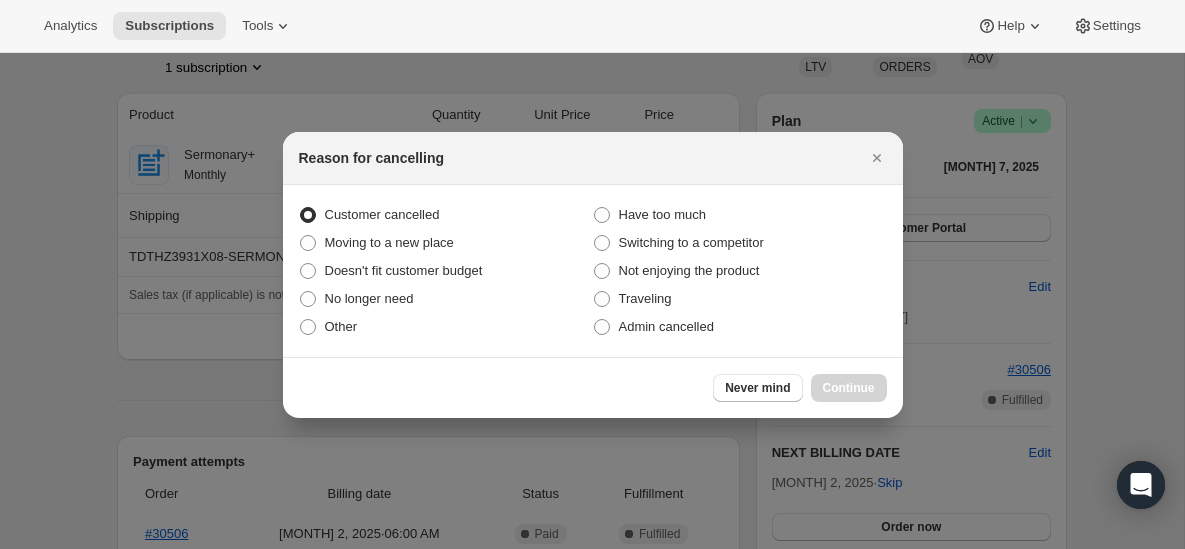 radio on "true" 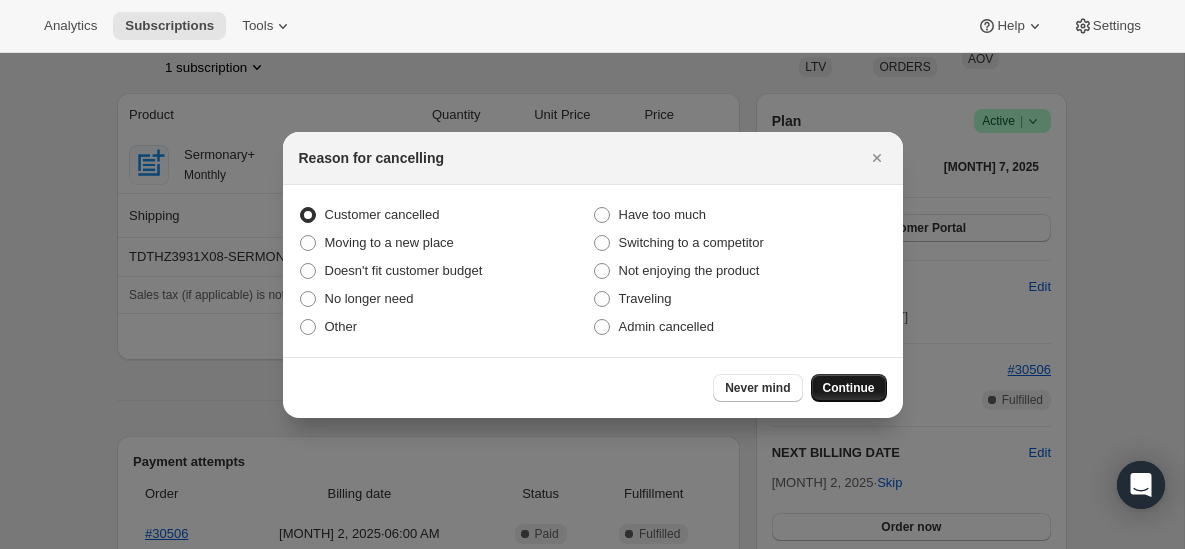 click on "Continue" at bounding box center [849, 388] 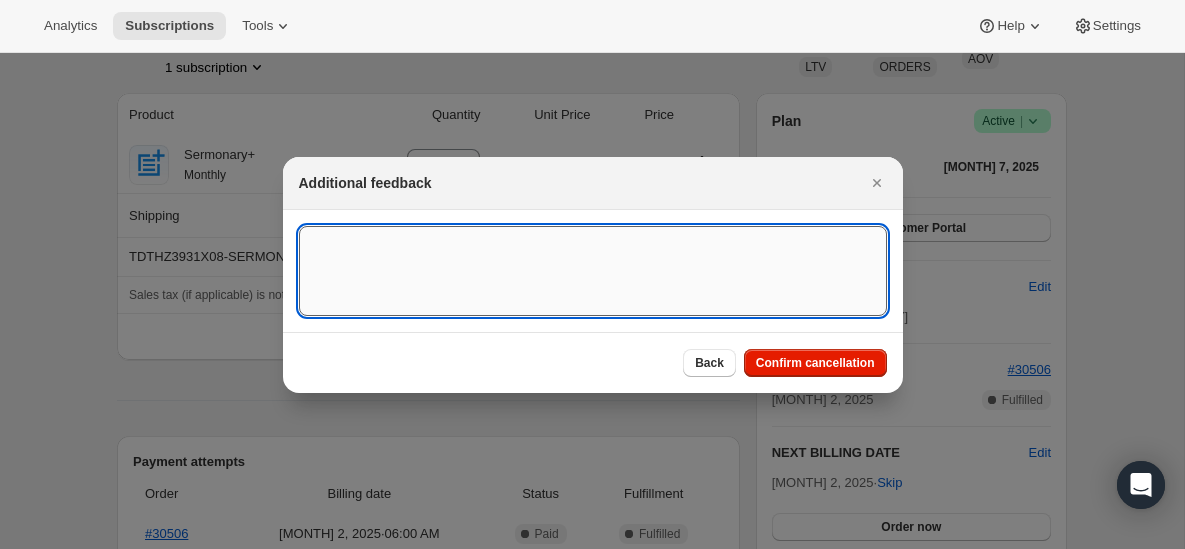 click at bounding box center [593, 271] 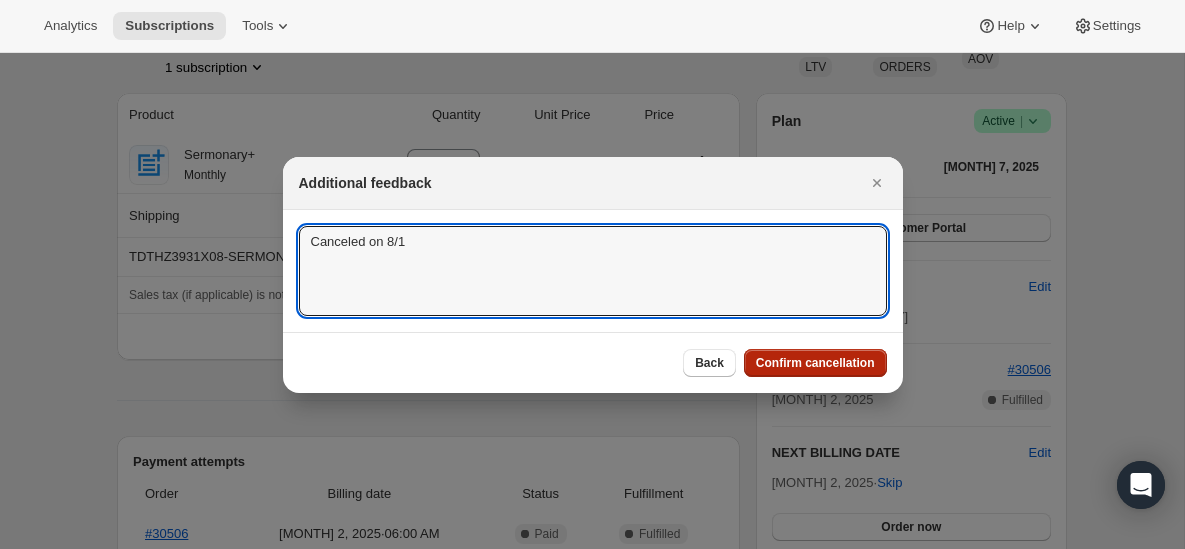 type on "Canceled on 8/1" 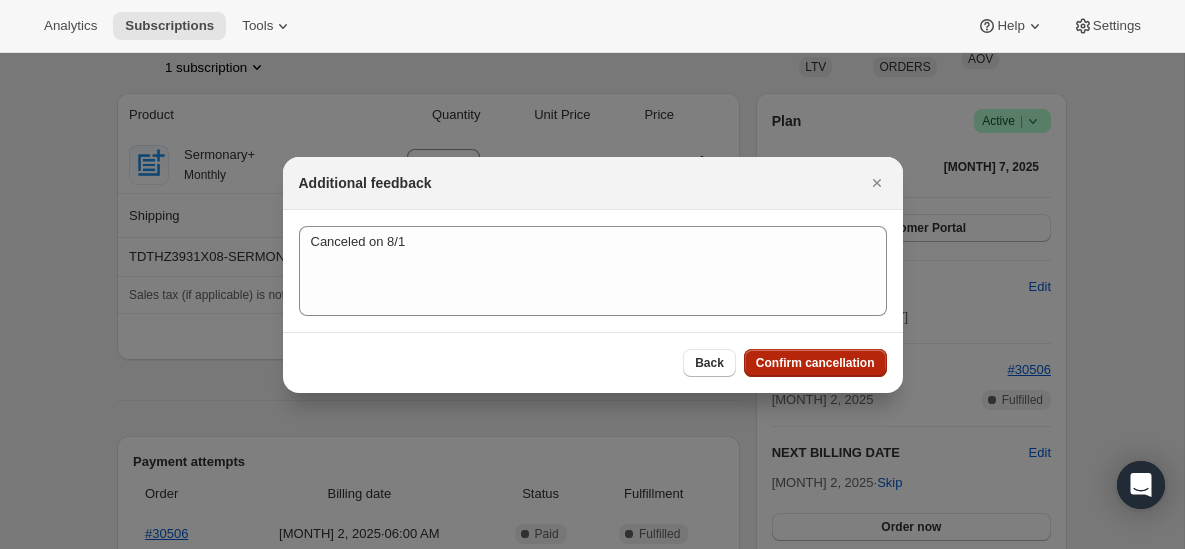 click on "Confirm cancellation" at bounding box center [815, 363] 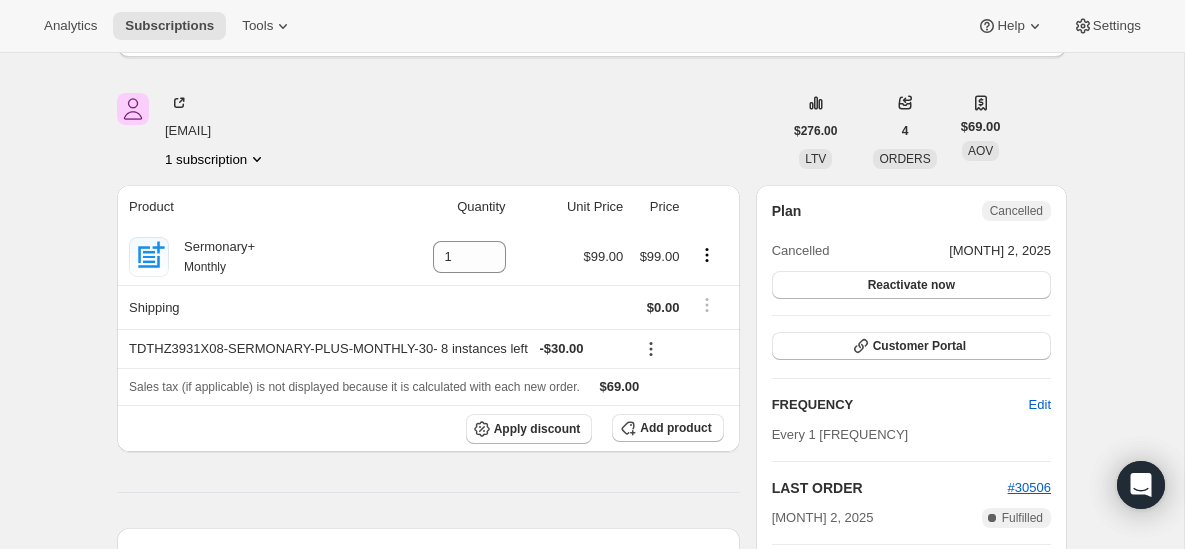 scroll, scrollTop: 0, scrollLeft: 0, axis: both 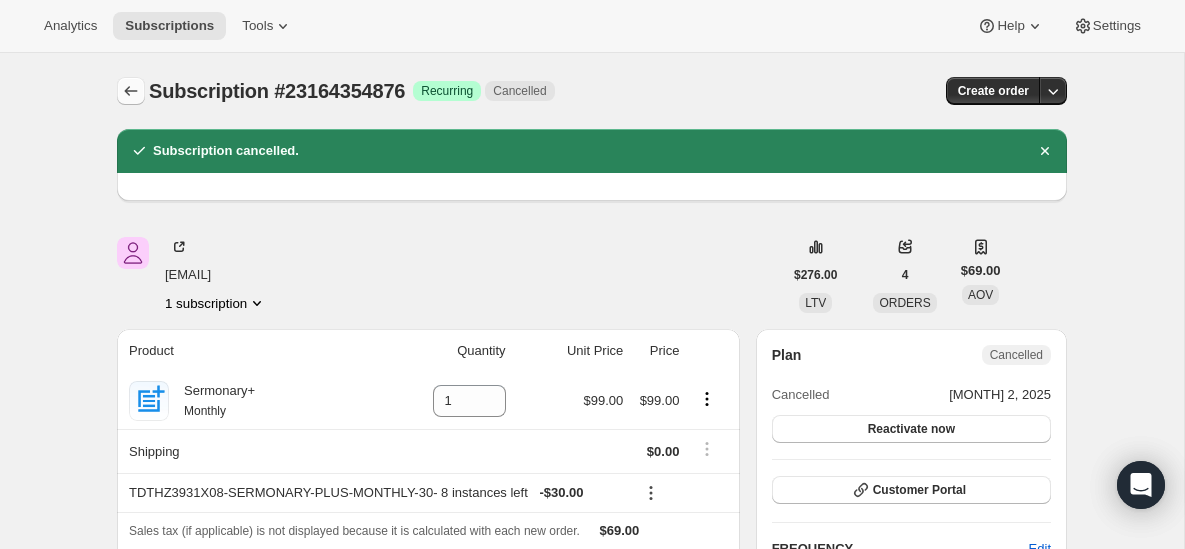 click 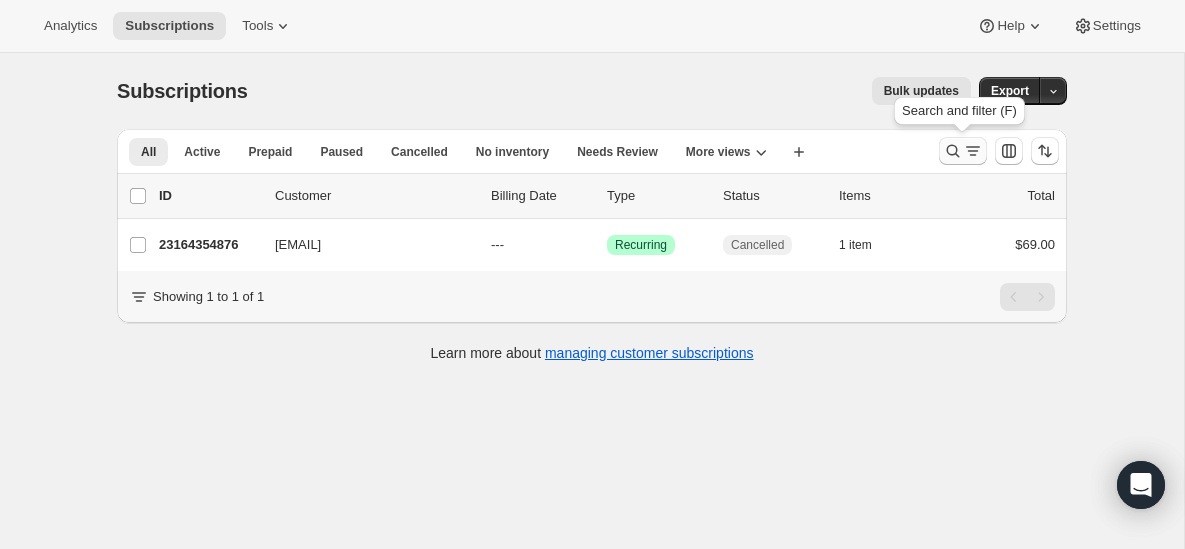 click 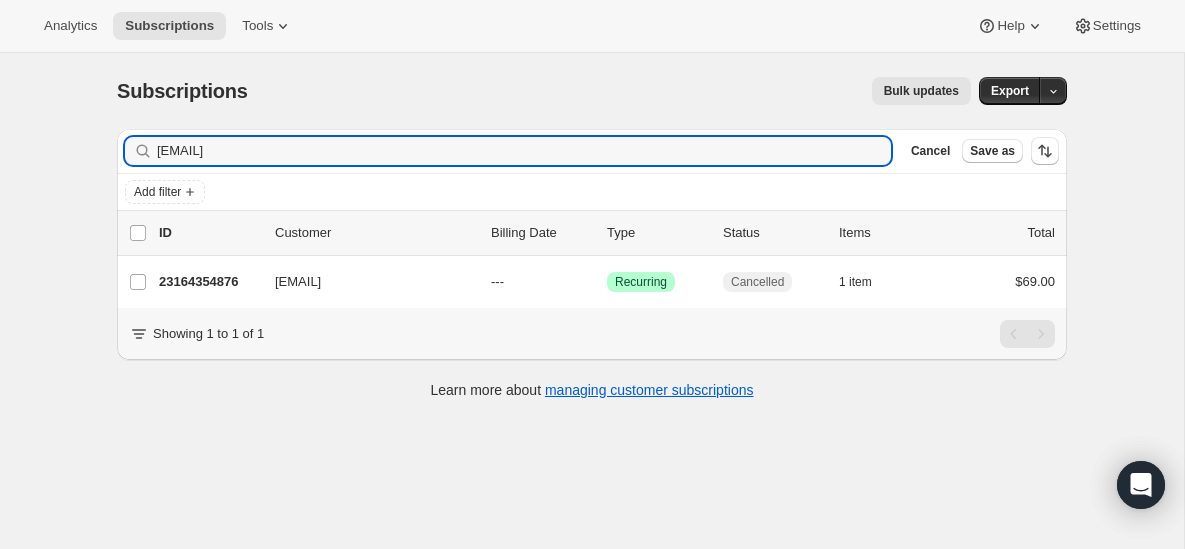 type on "[EMAIL]" 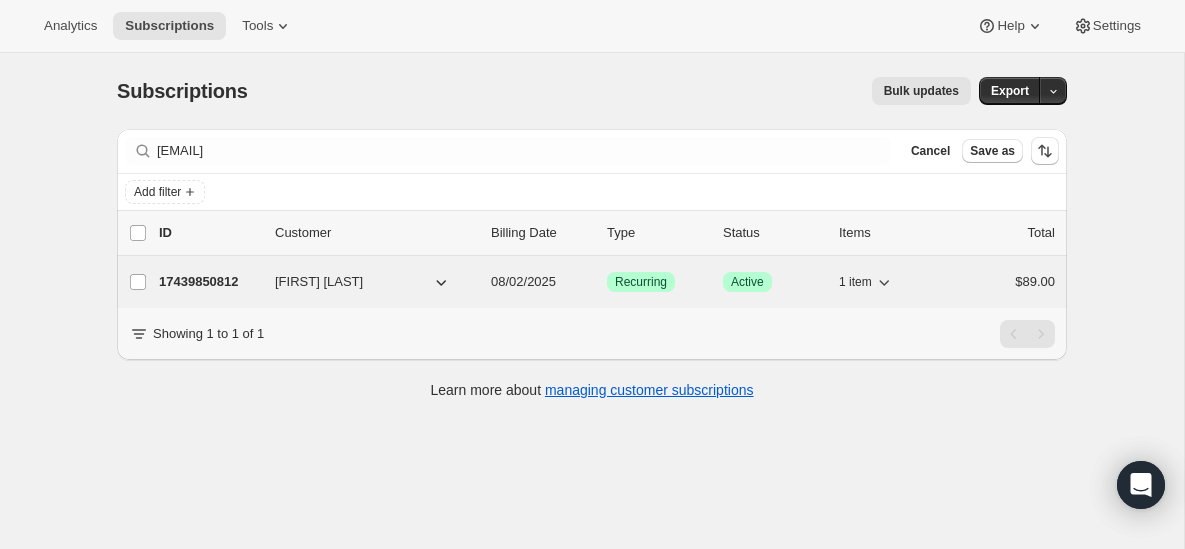 click on "Active" at bounding box center (747, 282) 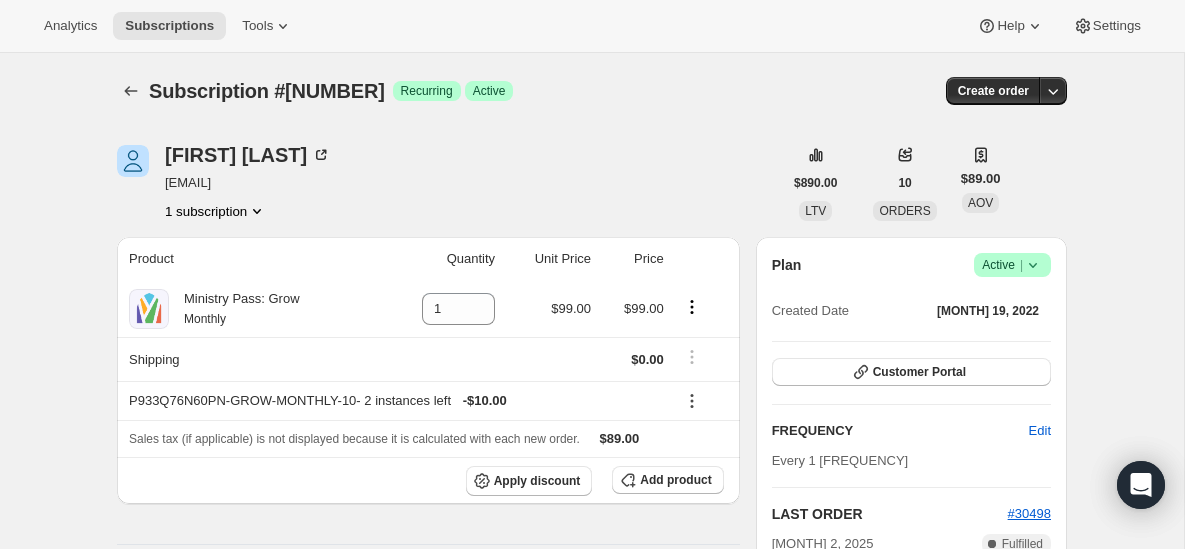 click 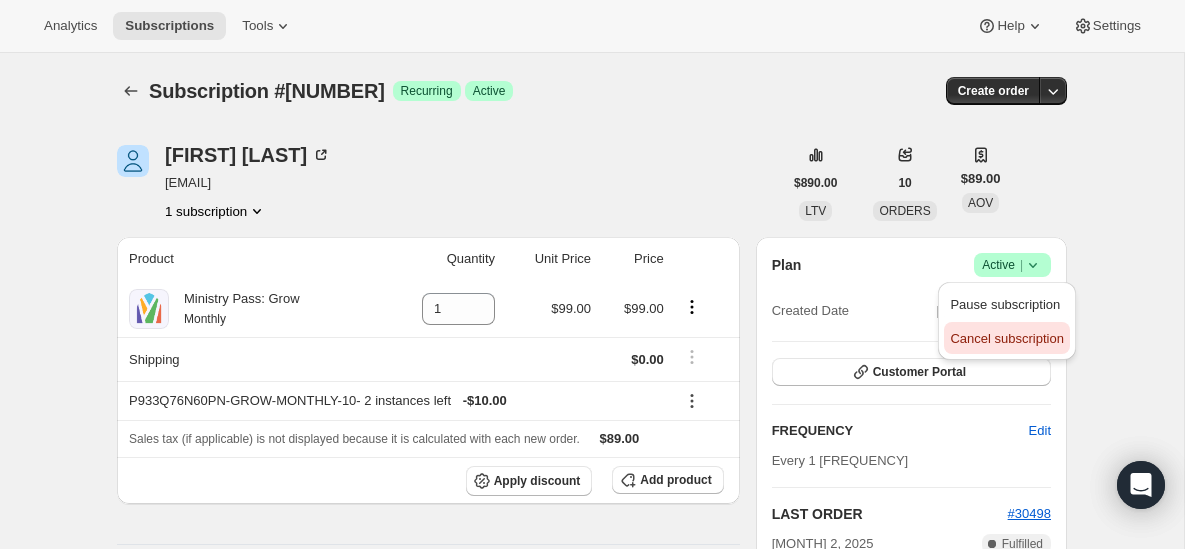 click on "Cancel subscription" at bounding box center (1006, 338) 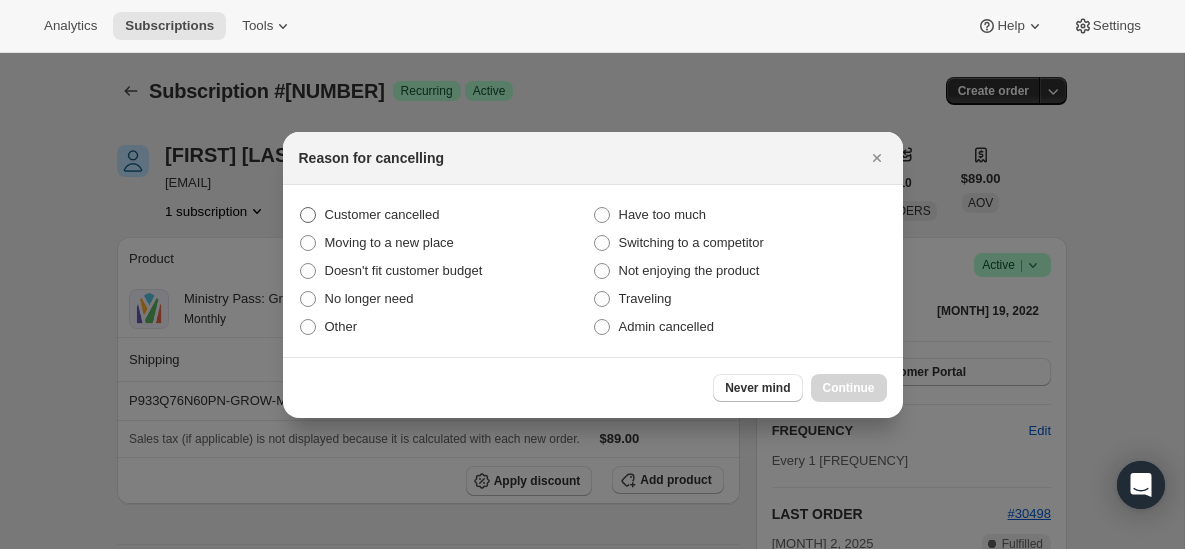 click on "Customer cancelled" at bounding box center [382, 215] 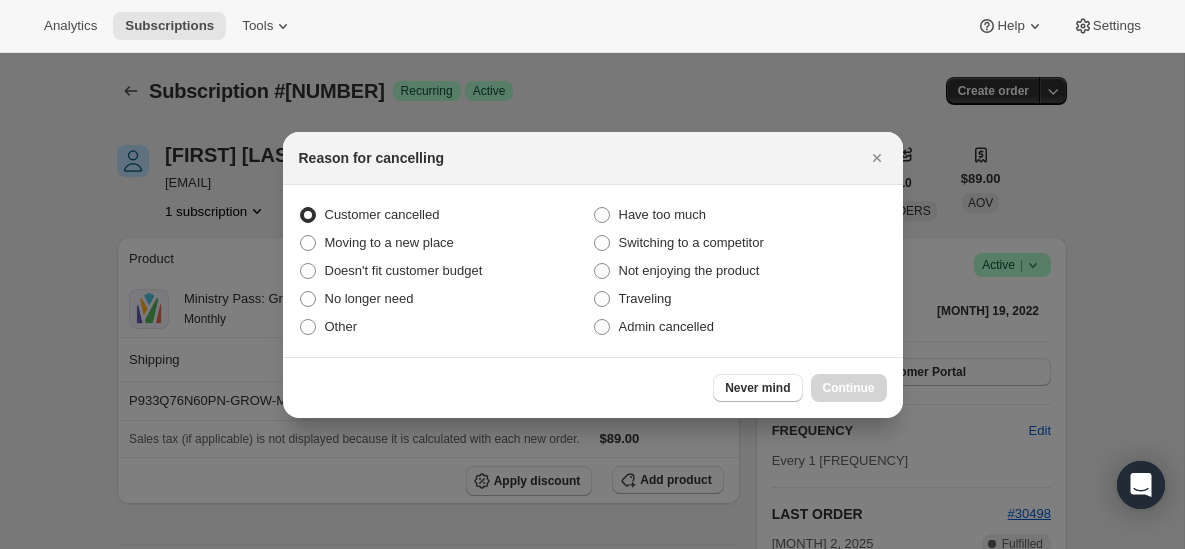 radio on "true" 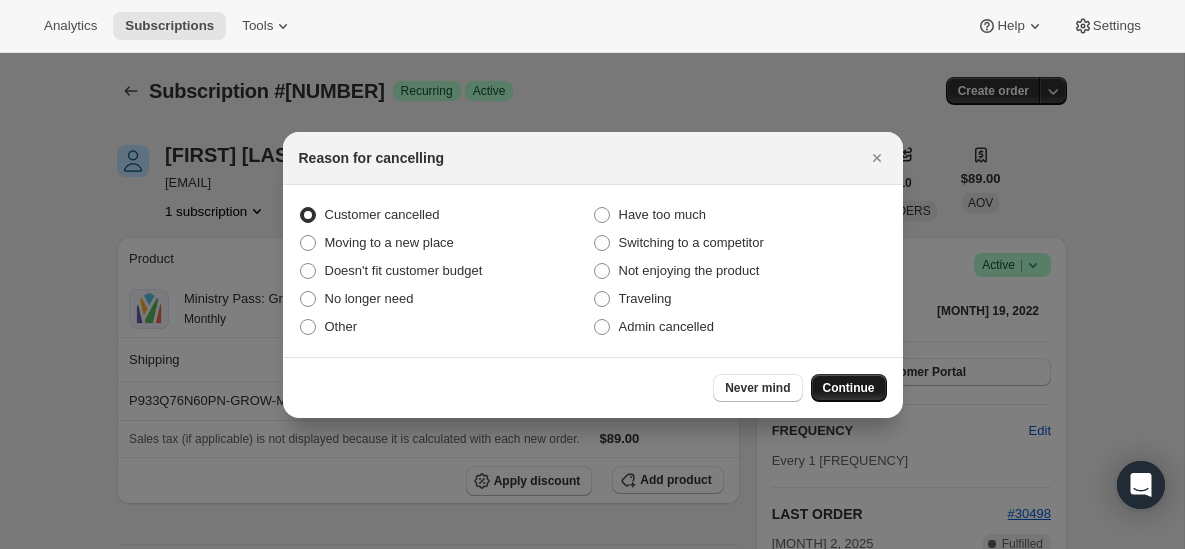 click on "Continue" at bounding box center (849, 388) 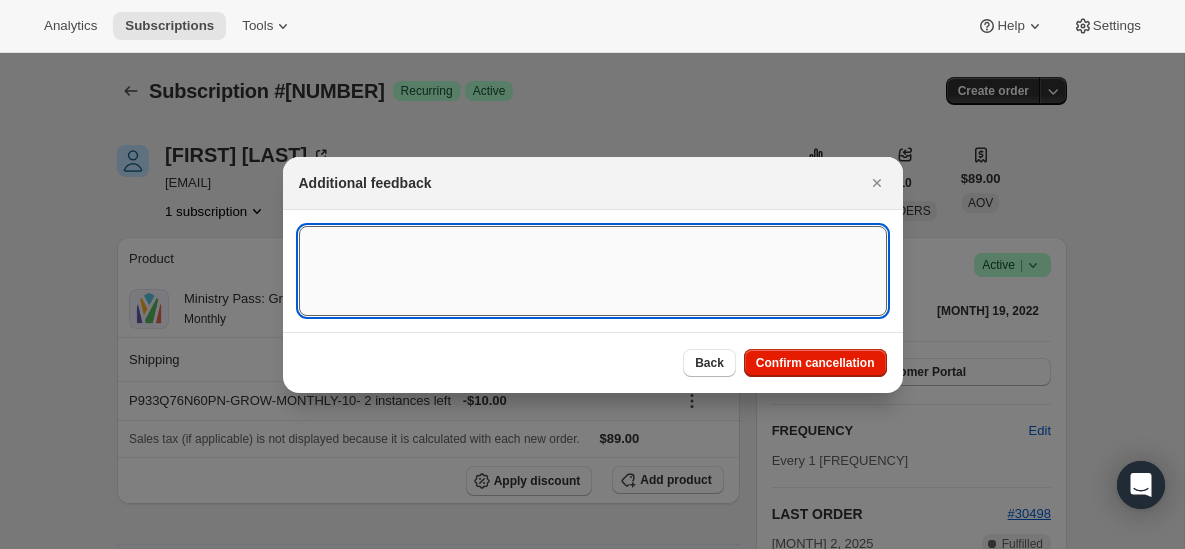 click at bounding box center [593, 271] 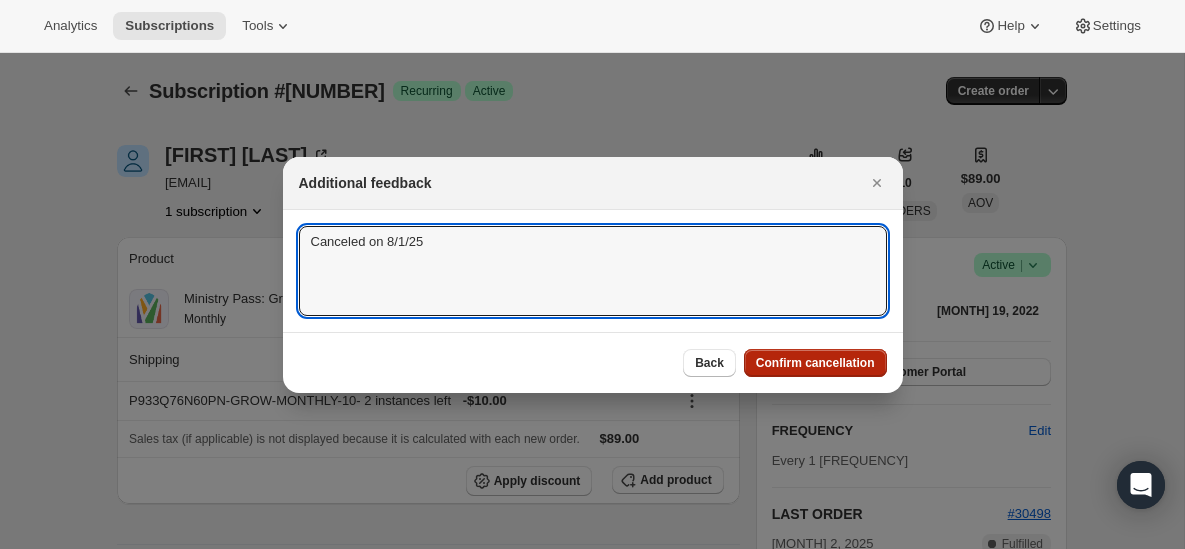 type on "Canceled on 8/1/25" 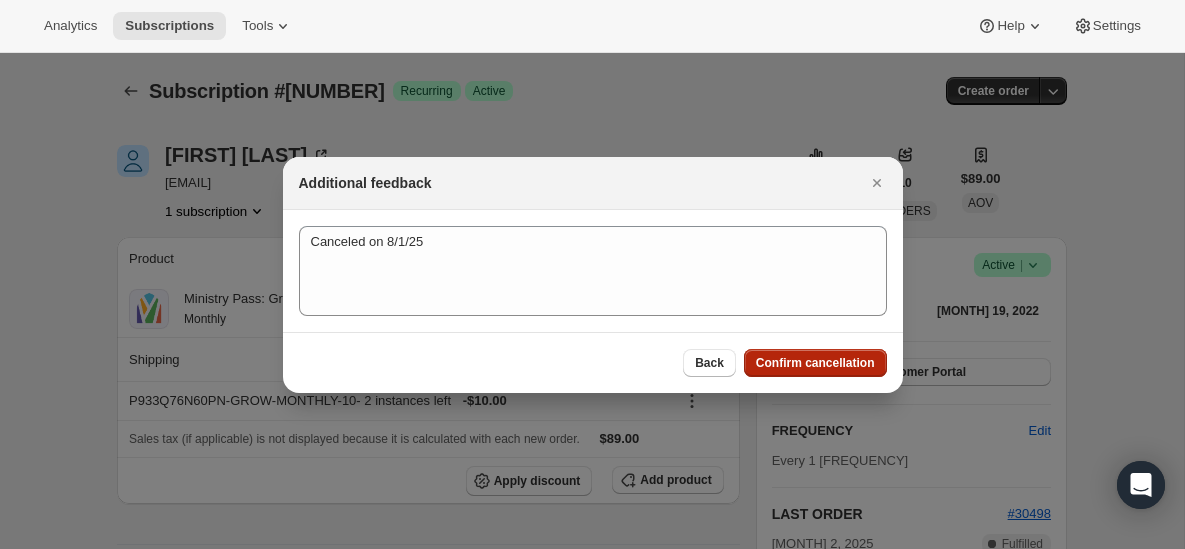 click on "Confirm cancellation" at bounding box center [815, 363] 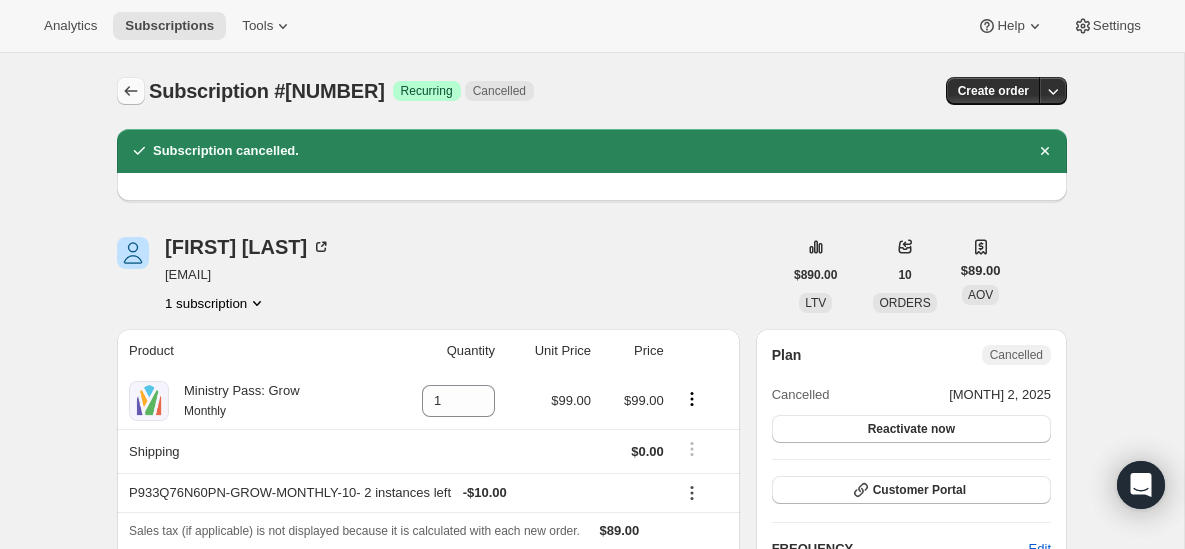 click 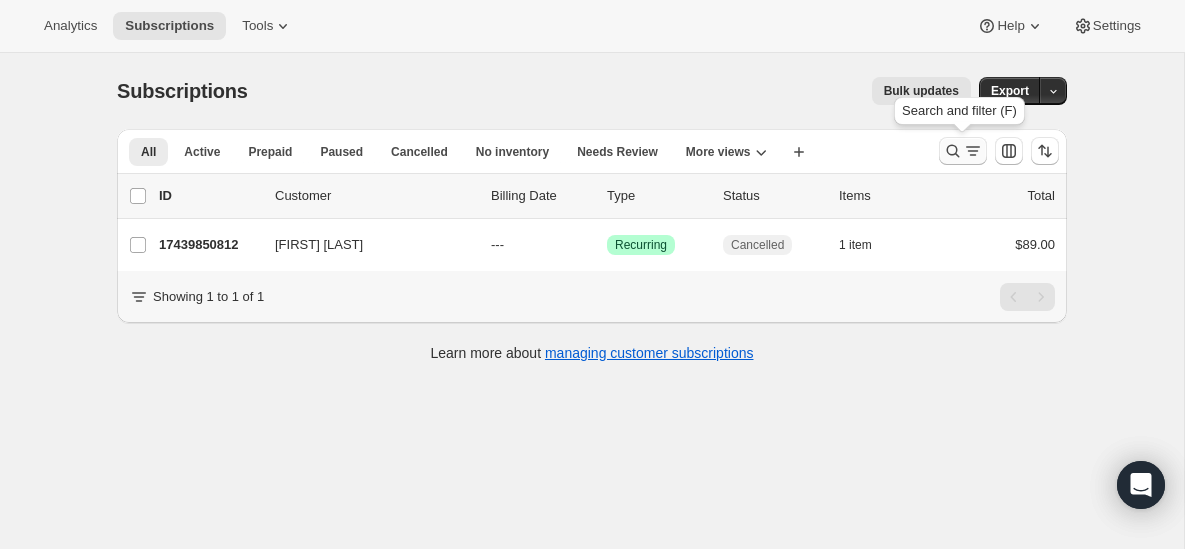 click 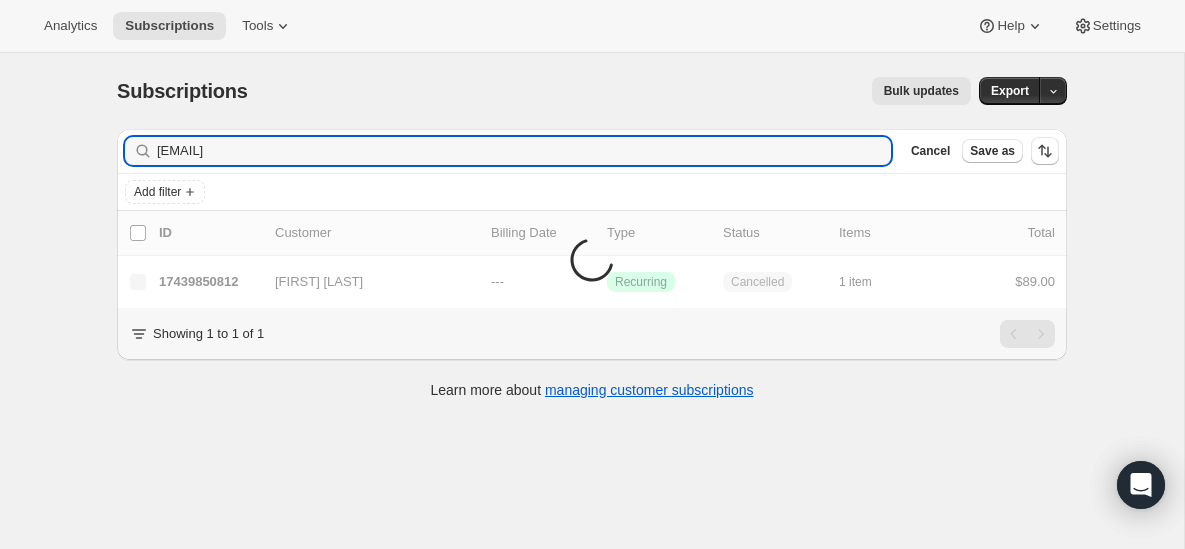 type on "[EMAIL]" 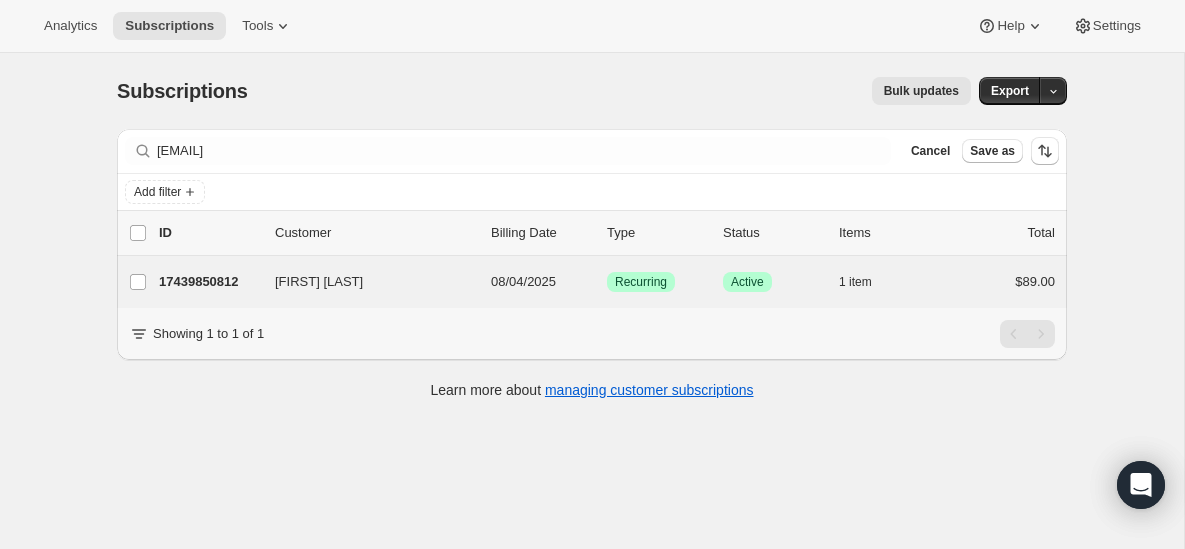 click on "[FIRST] [LAST] 17439850812 [FIRST] [LAST] 08/04/2025 Success Recurring Success Active 1   item $89.00" at bounding box center (592, 282) 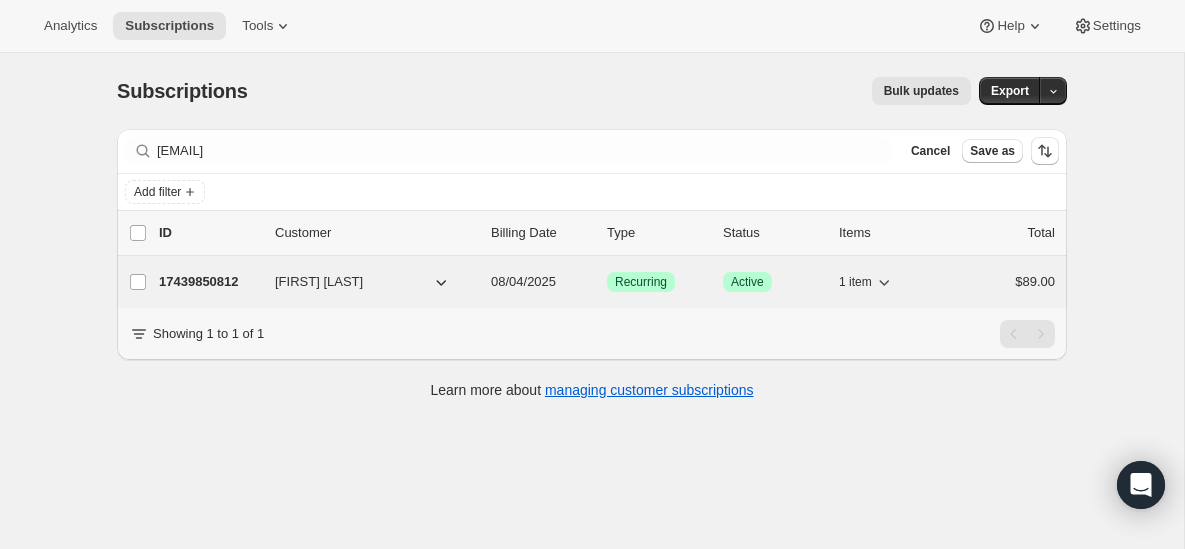 click on "17439850812" at bounding box center [209, 282] 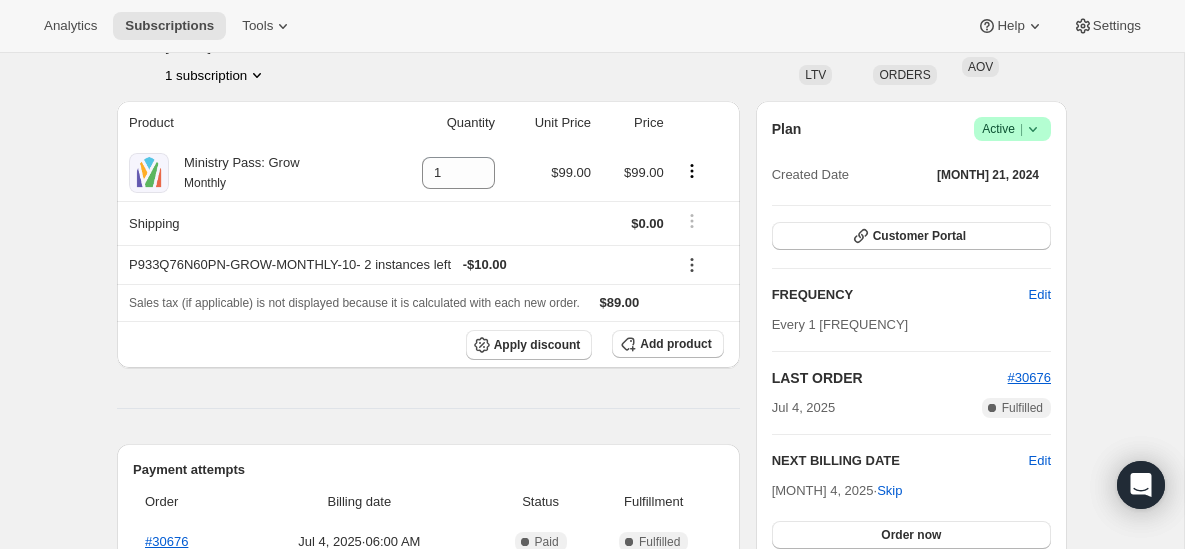 scroll, scrollTop: 0, scrollLeft: 0, axis: both 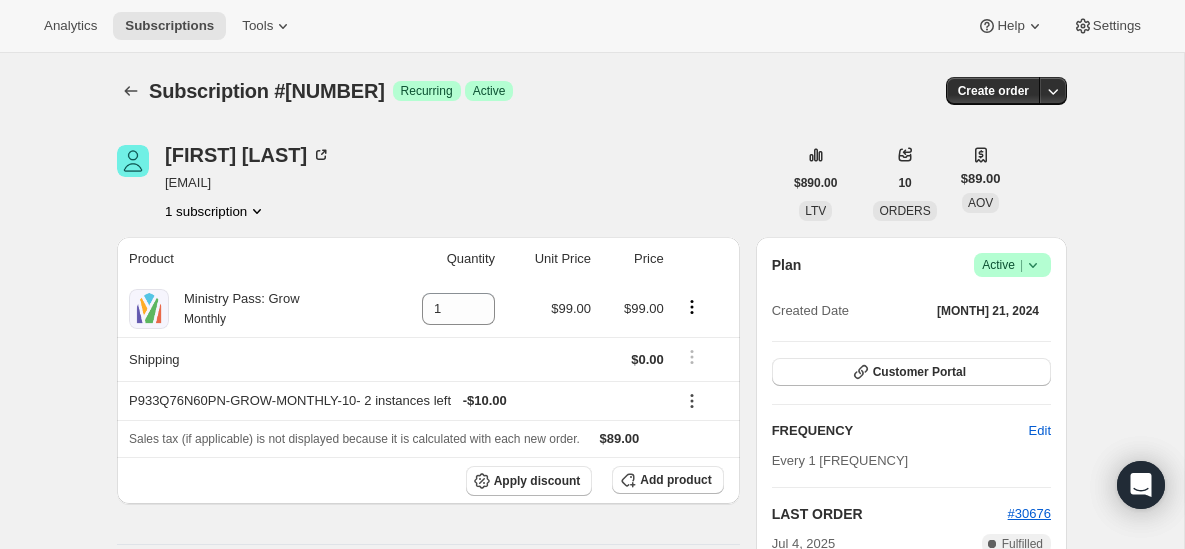 click 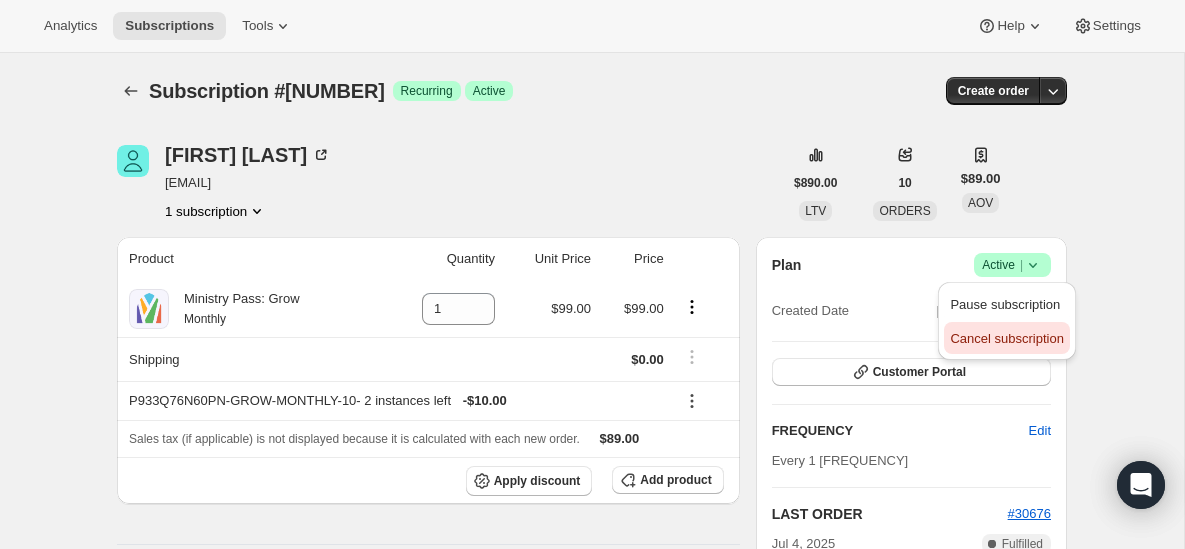 click on "Cancel subscription" at bounding box center [1006, 338] 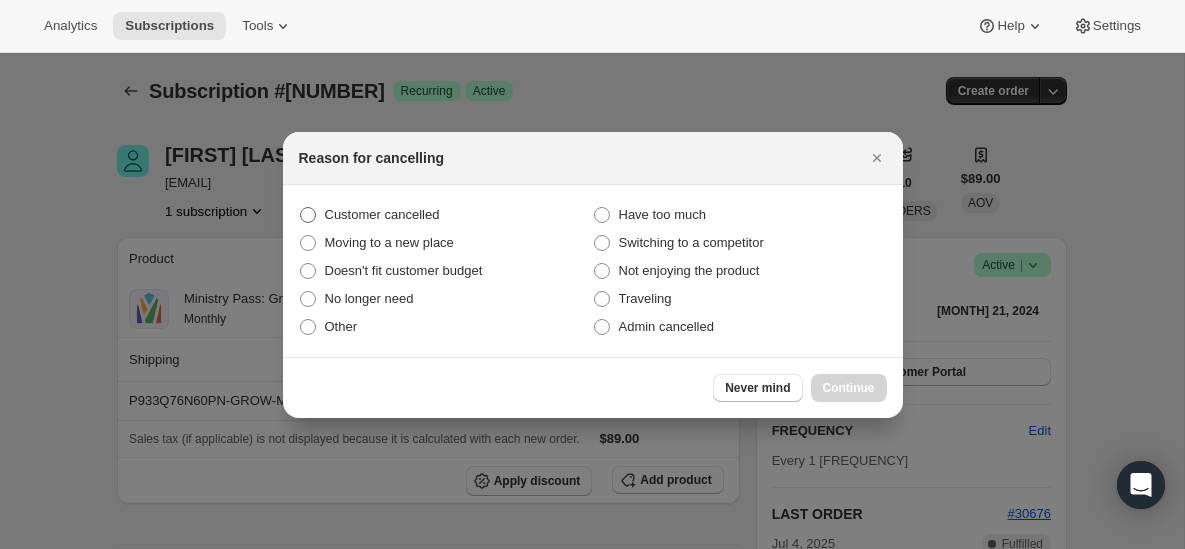 click on "Customer cancelled" at bounding box center (382, 214) 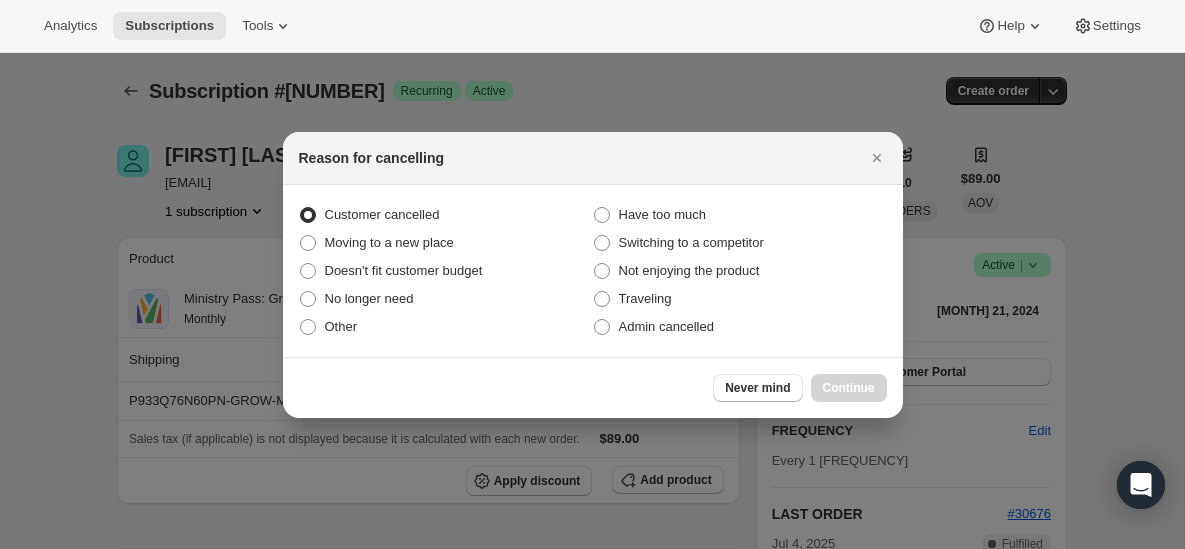 radio on "true" 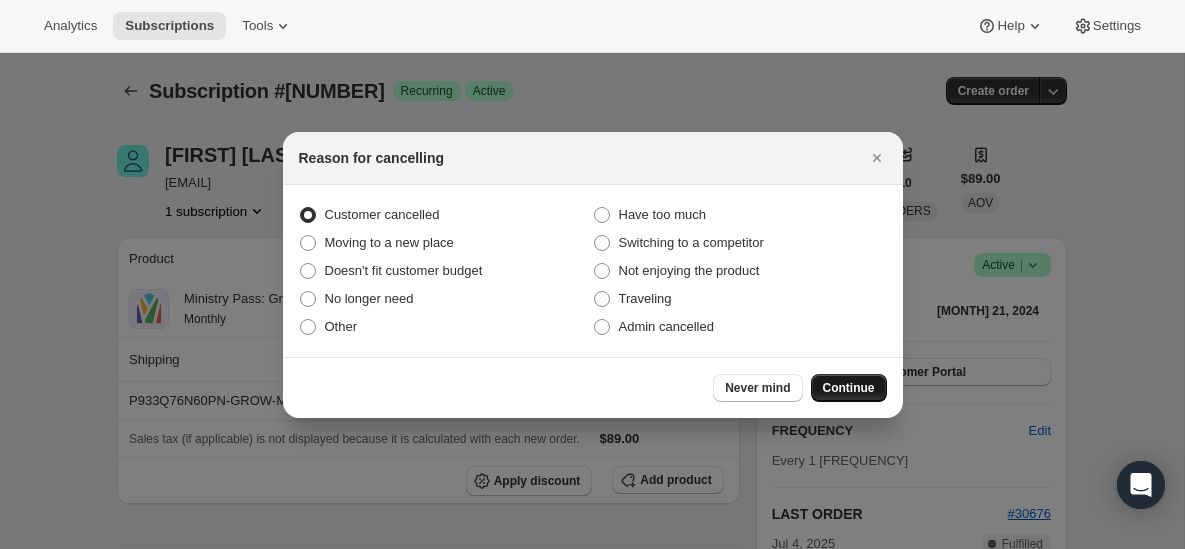 click on "Continue" at bounding box center [849, 388] 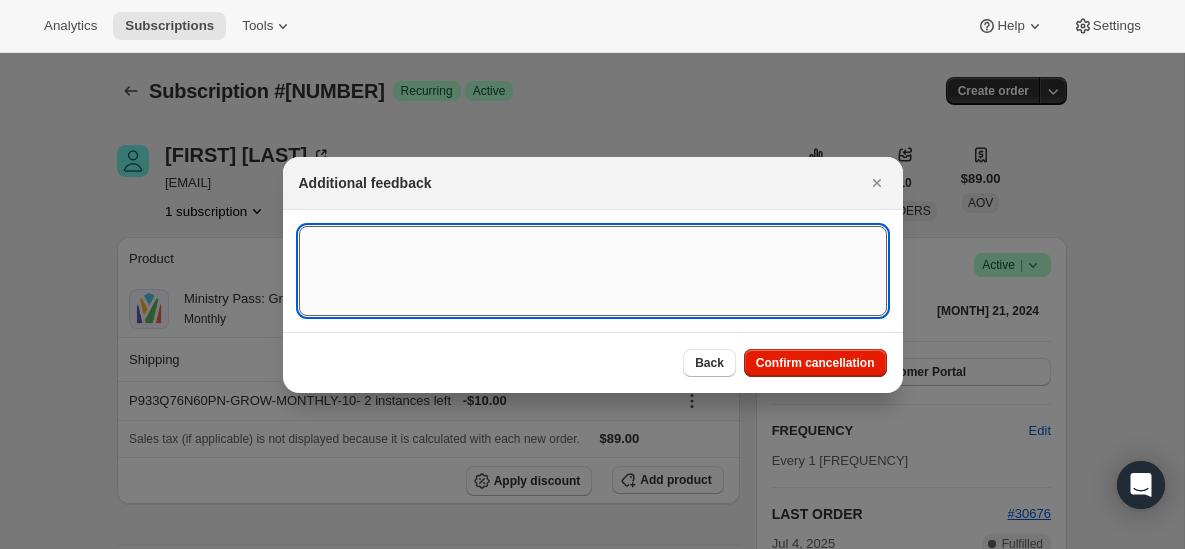 click at bounding box center (593, 271) 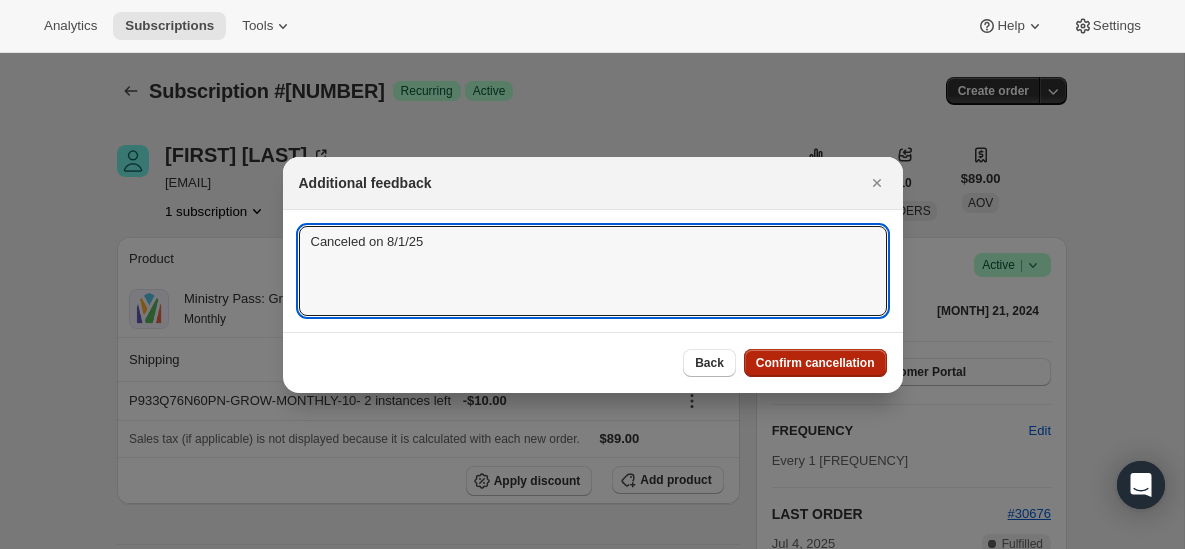 type on "Canceled on 8/1/25" 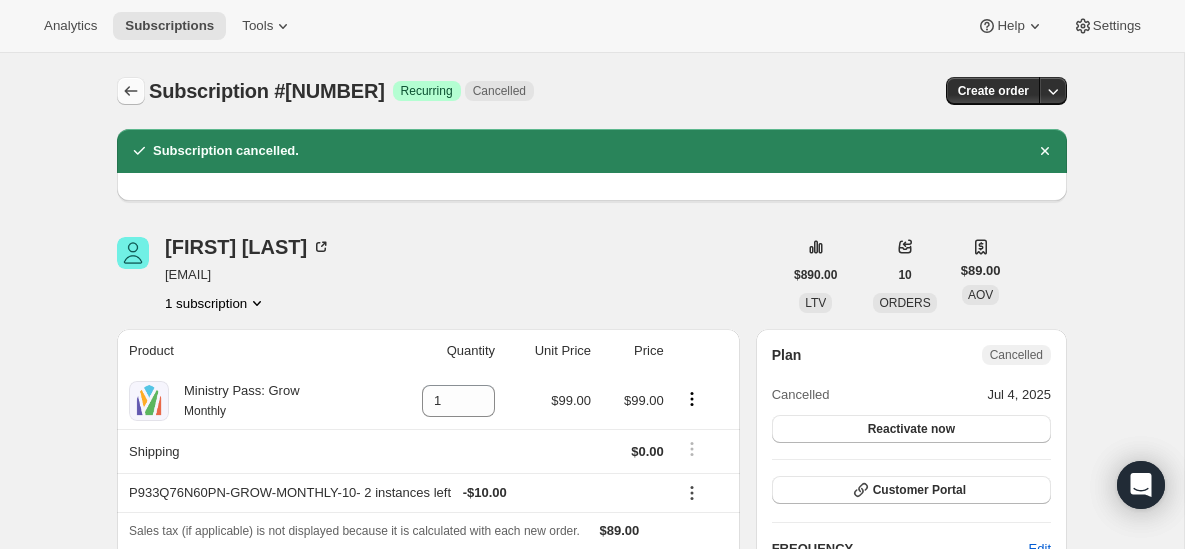 click 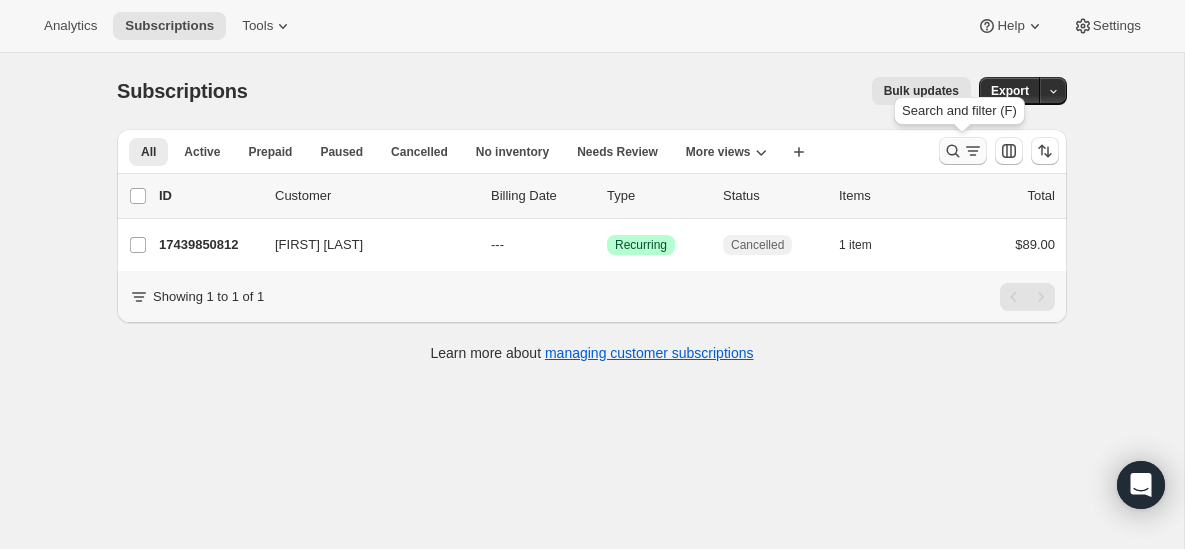 click 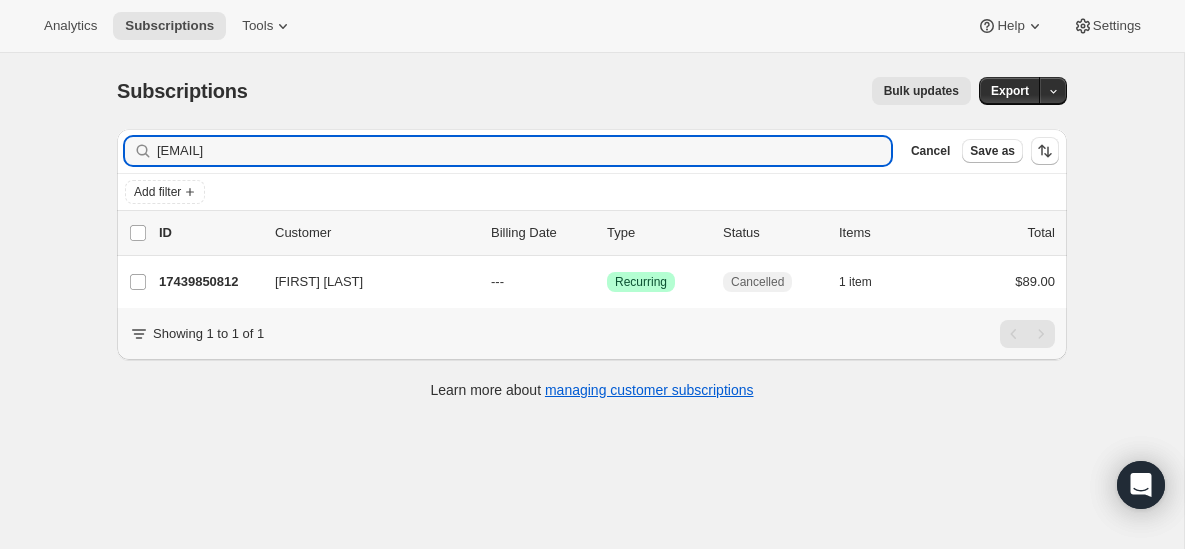 type on "[EMAIL]" 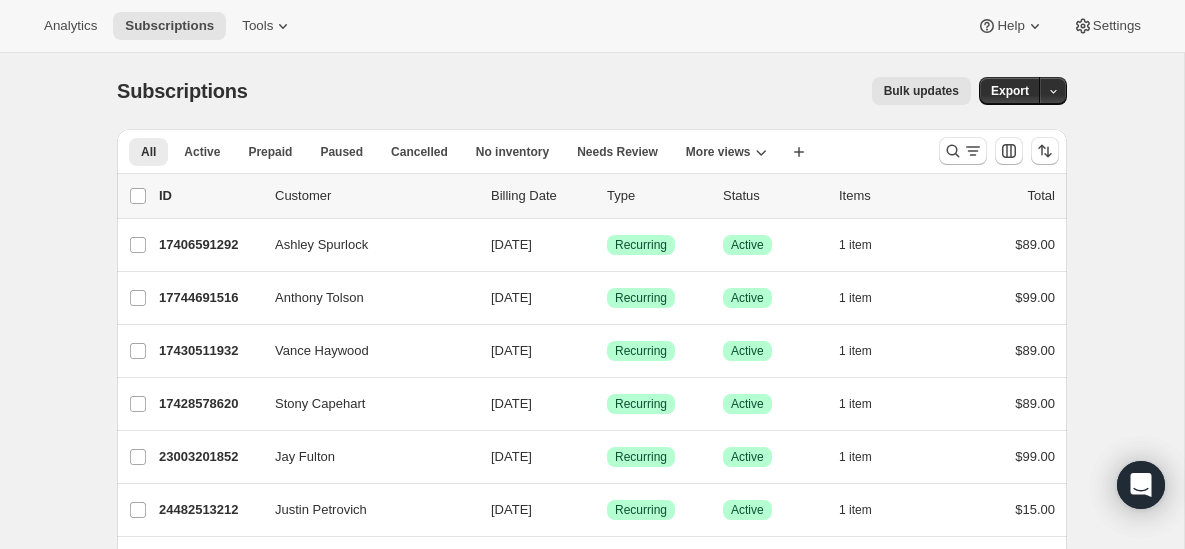 scroll, scrollTop: 0, scrollLeft: 0, axis: both 